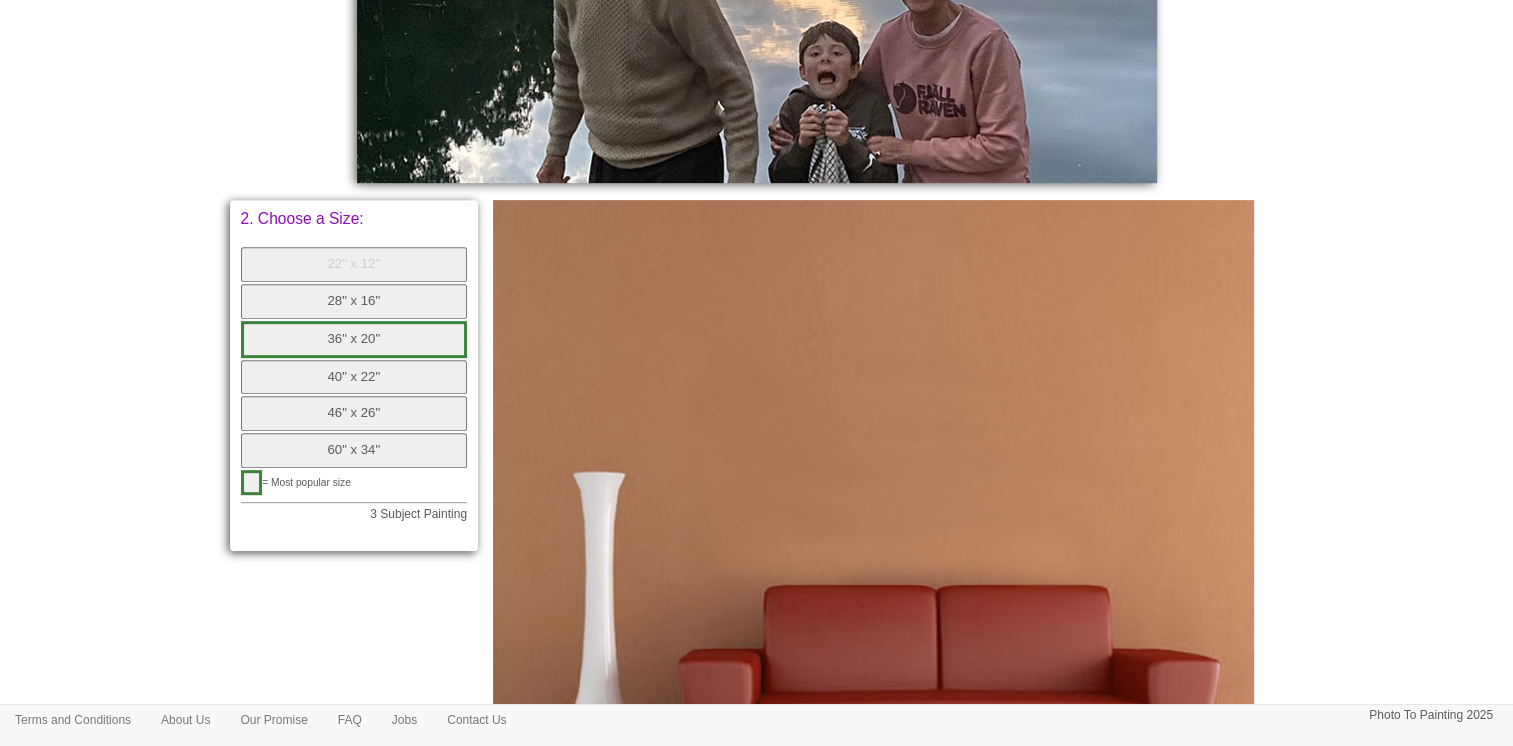 scroll, scrollTop: 805, scrollLeft: 0, axis: vertical 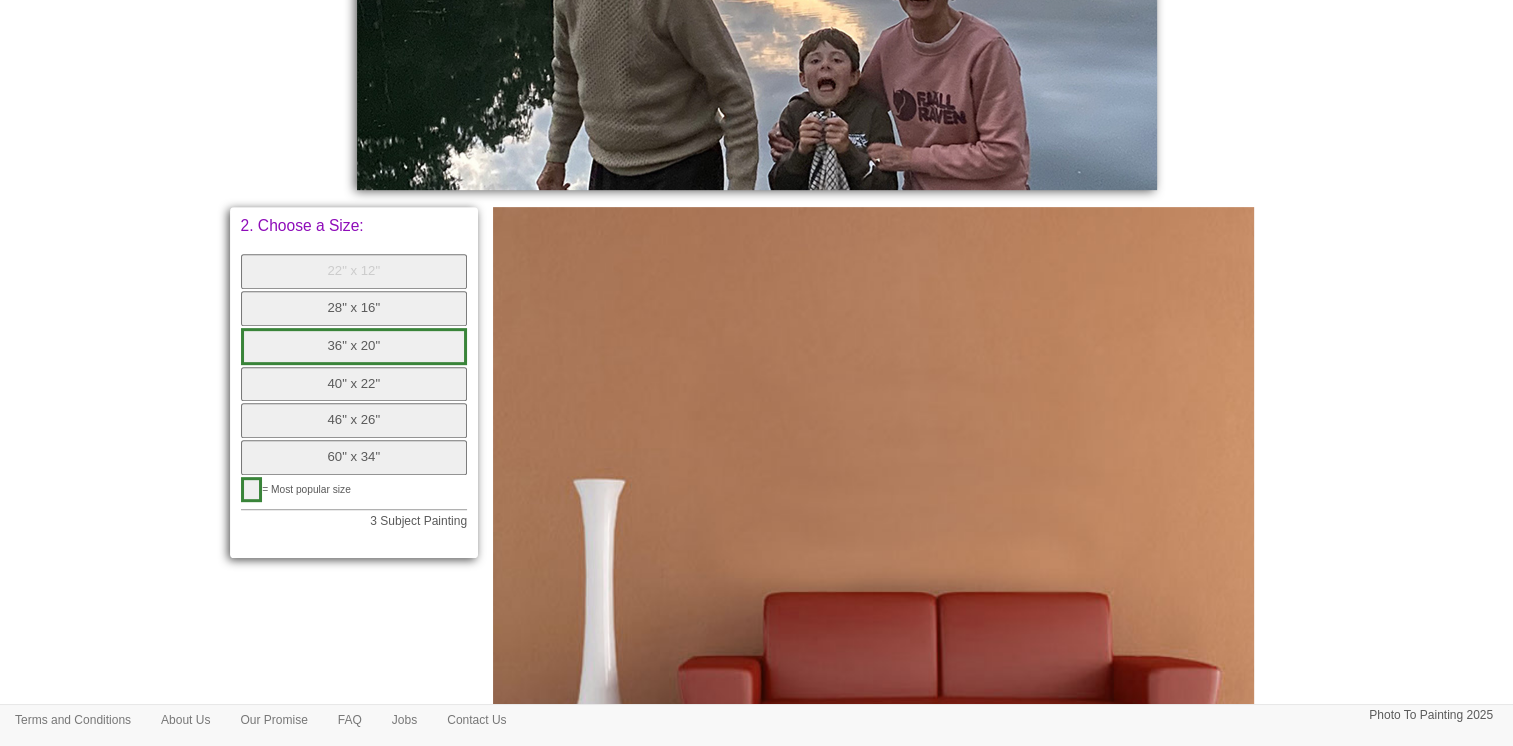 click on "28" x 16"" at bounding box center (354, 308) 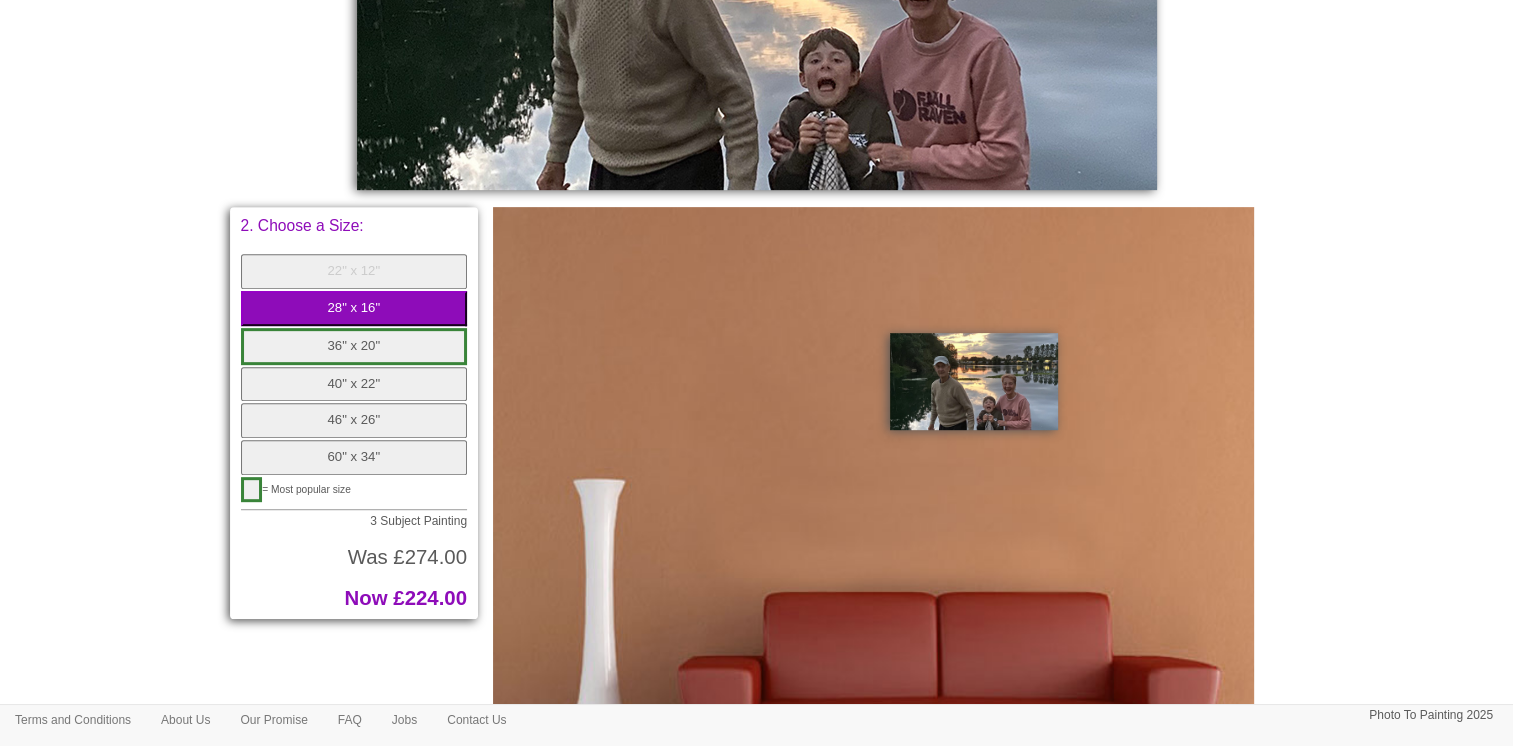 scroll, scrollTop: 905, scrollLeft: 0, axis: vertical 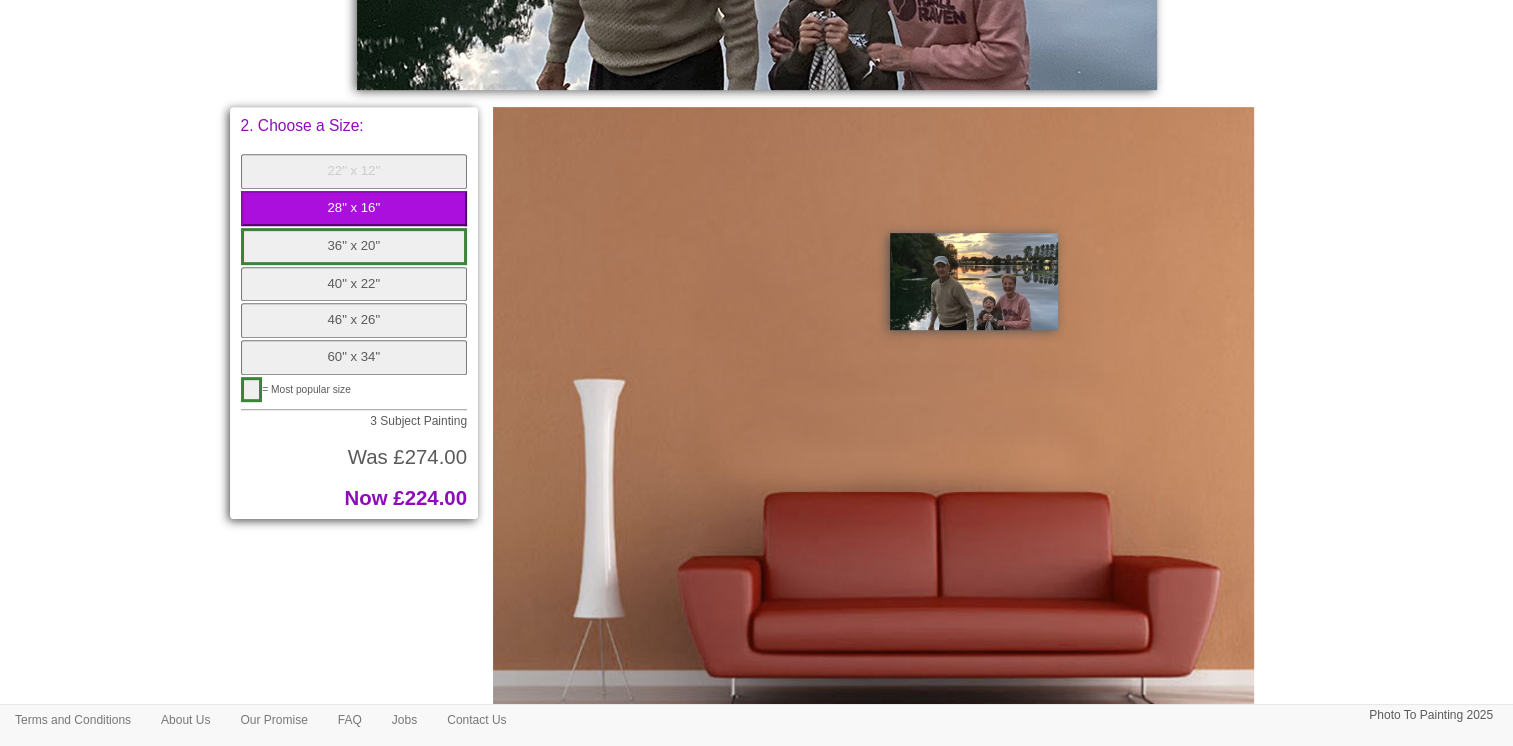 click on "22" x 12"" at bounding box center (354, 171) 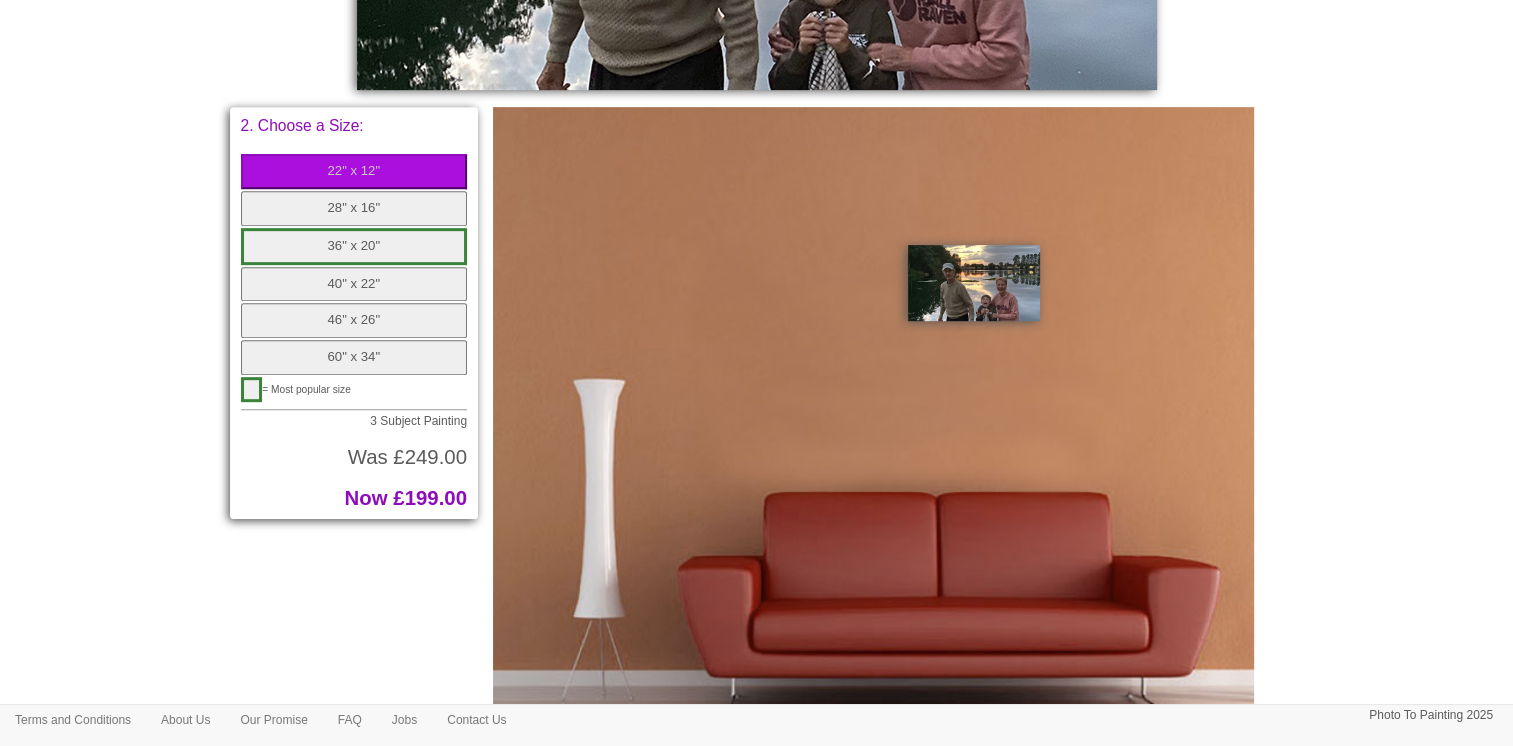 click on "28" x 16"" at bounding box center [354, 208] 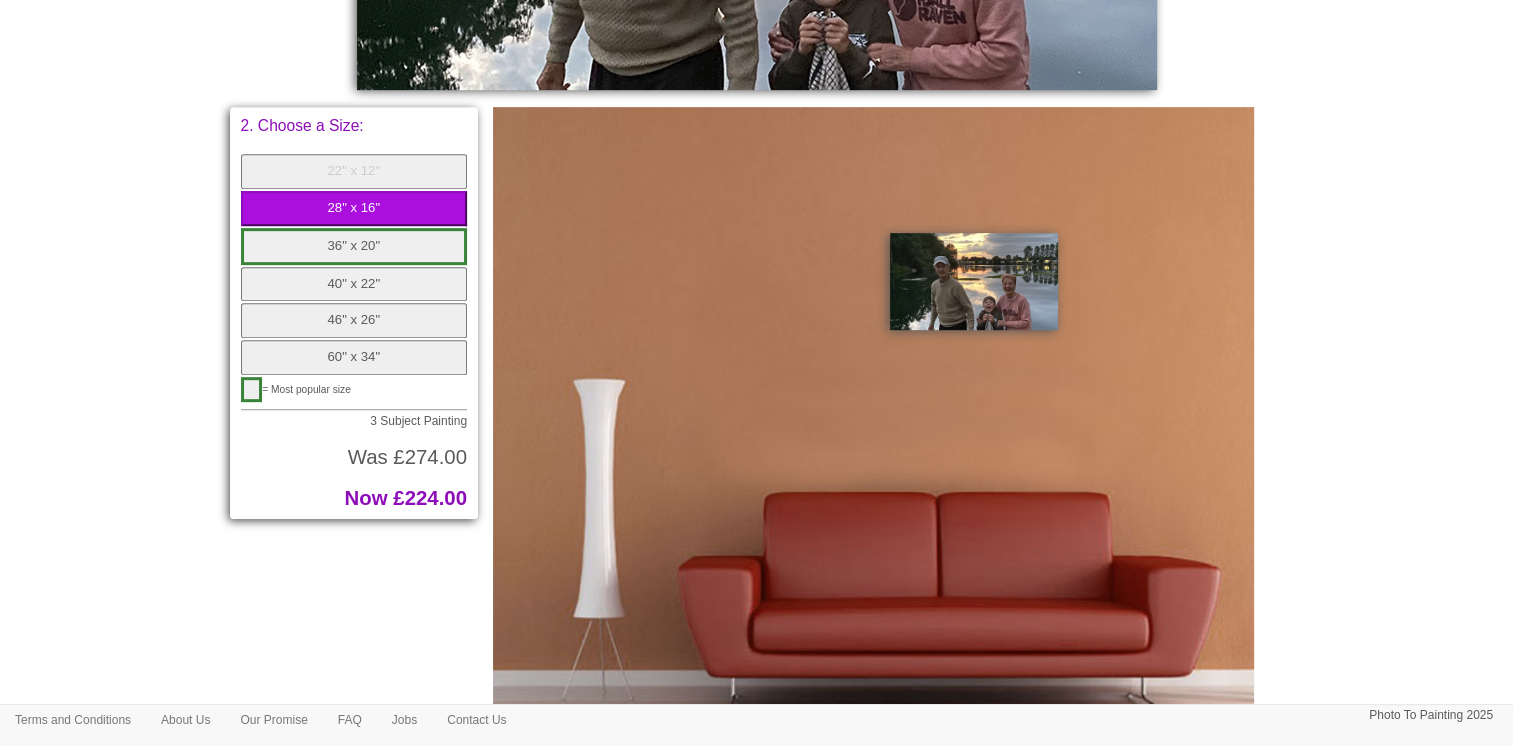click on "40" x 22"" at bounding box center (354, 284) 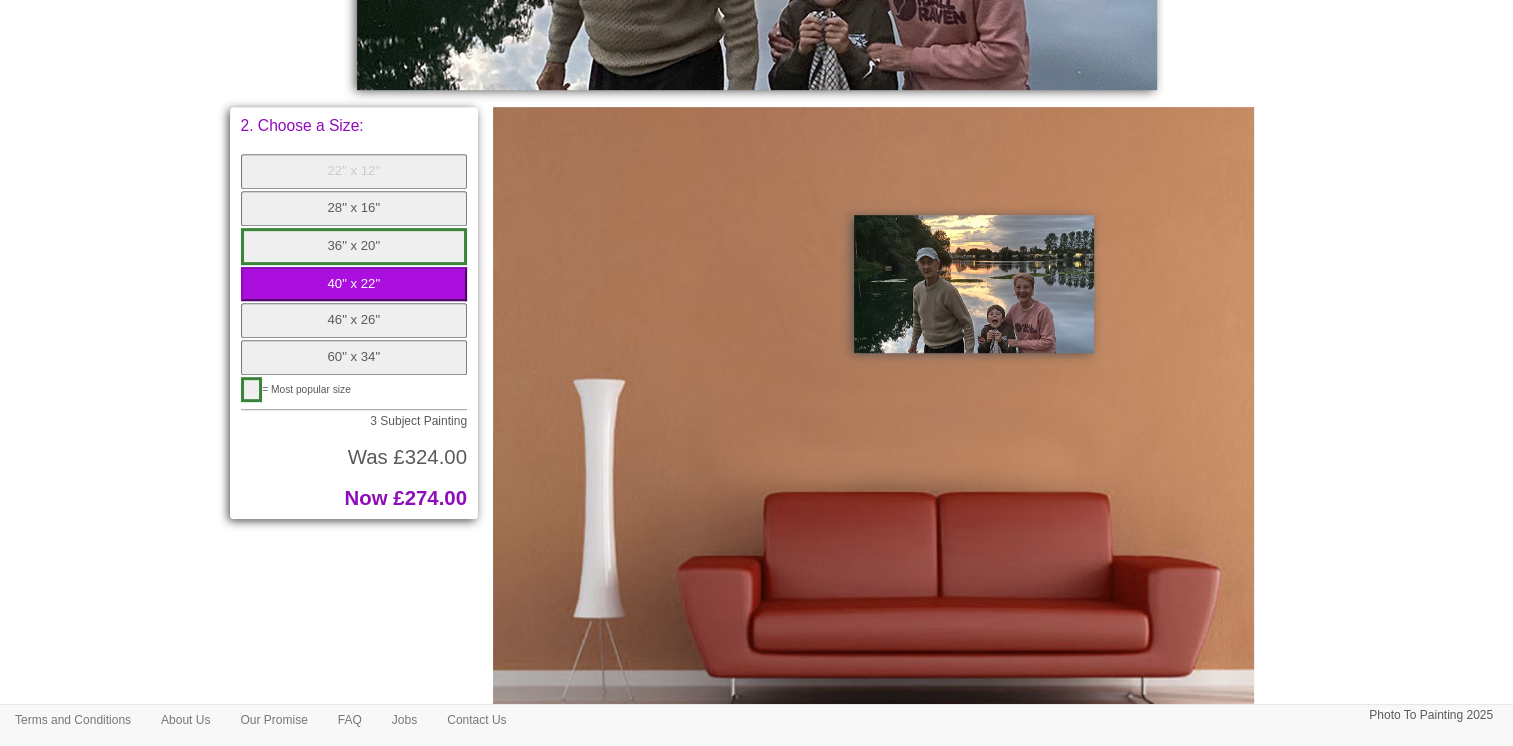 click on "36" x 20"" at bounding box center [354, 246] 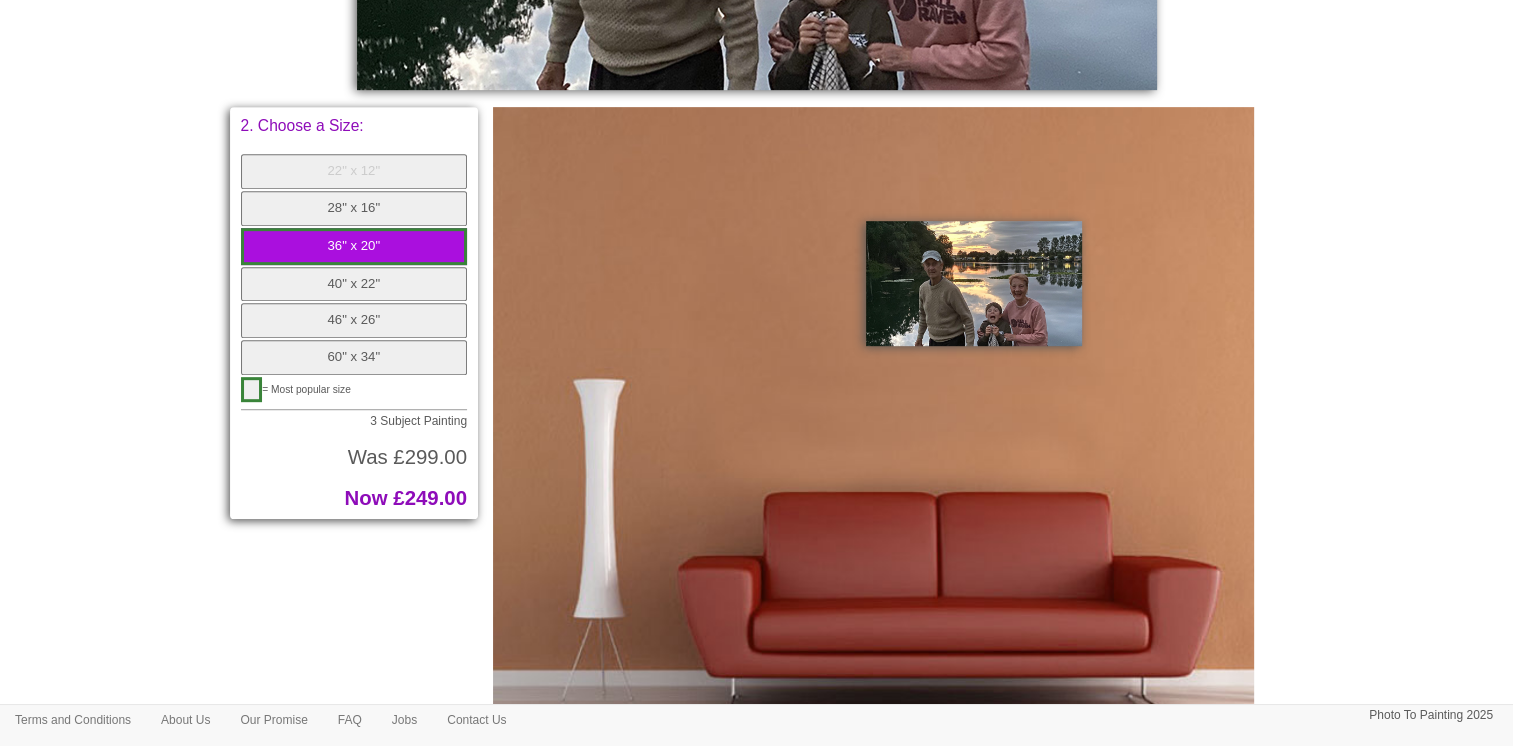 click on "28" x 16"" at bounding box center (354, 208) 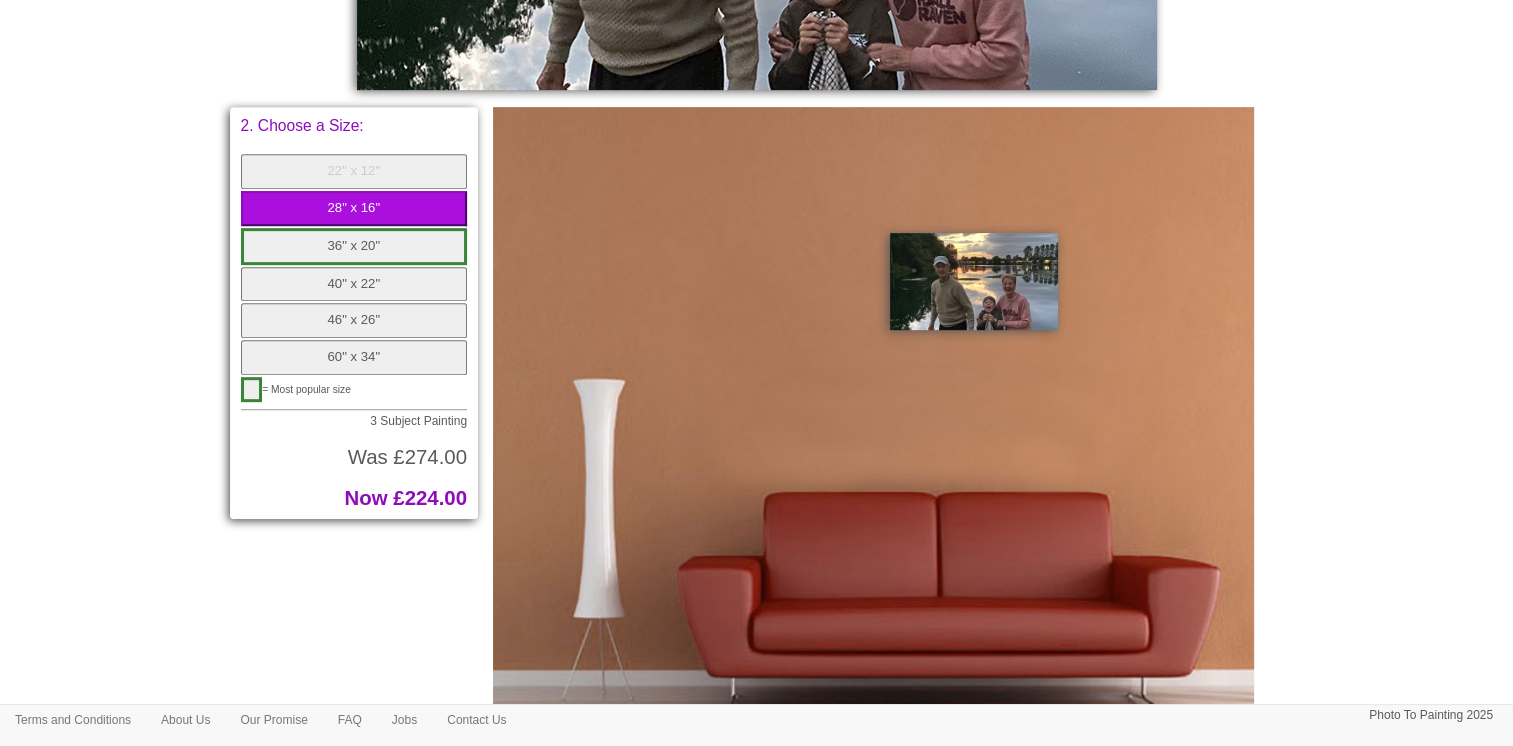 click on "36" x 20"" at bounding box center (354, 246) 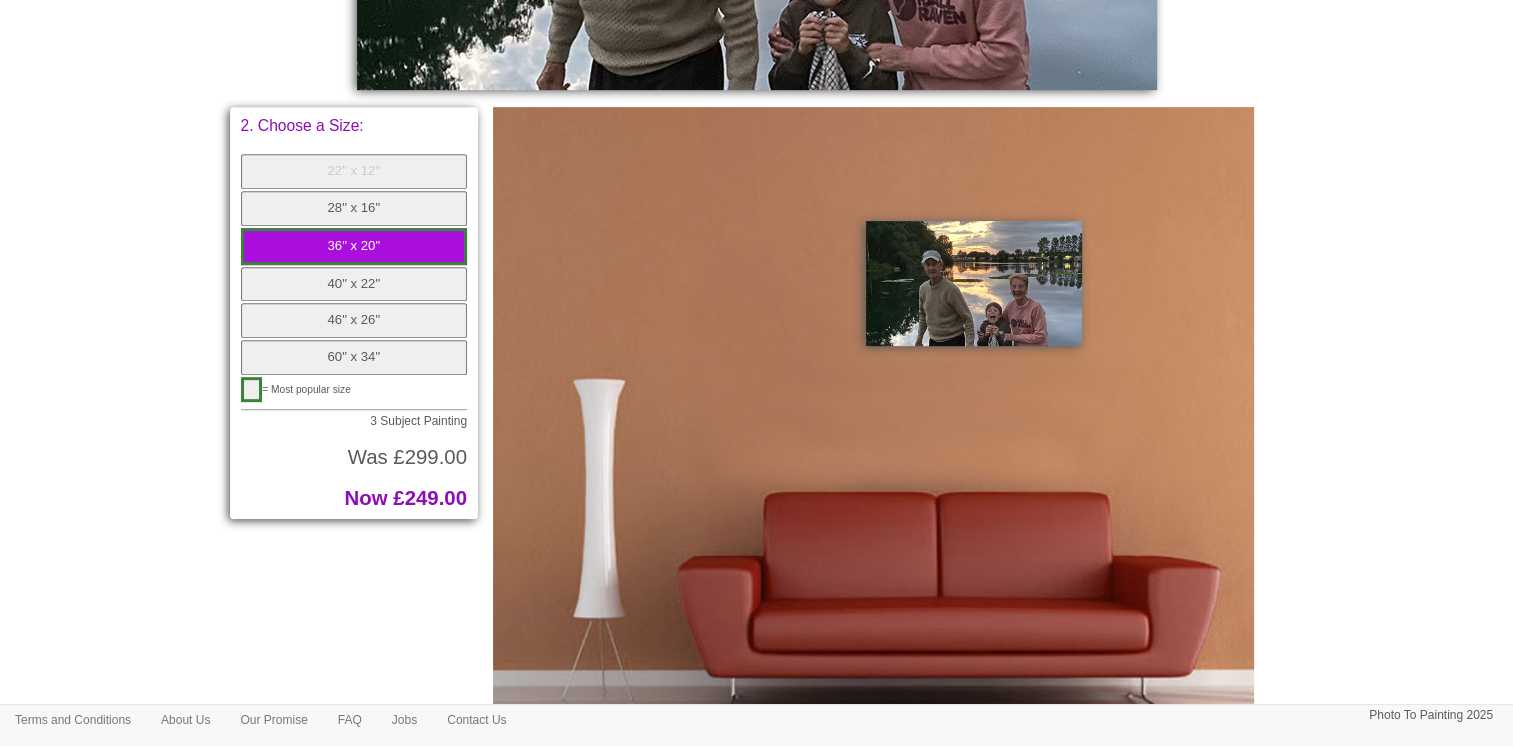 click on "28" x 16"" at bounding box center (354, 208) 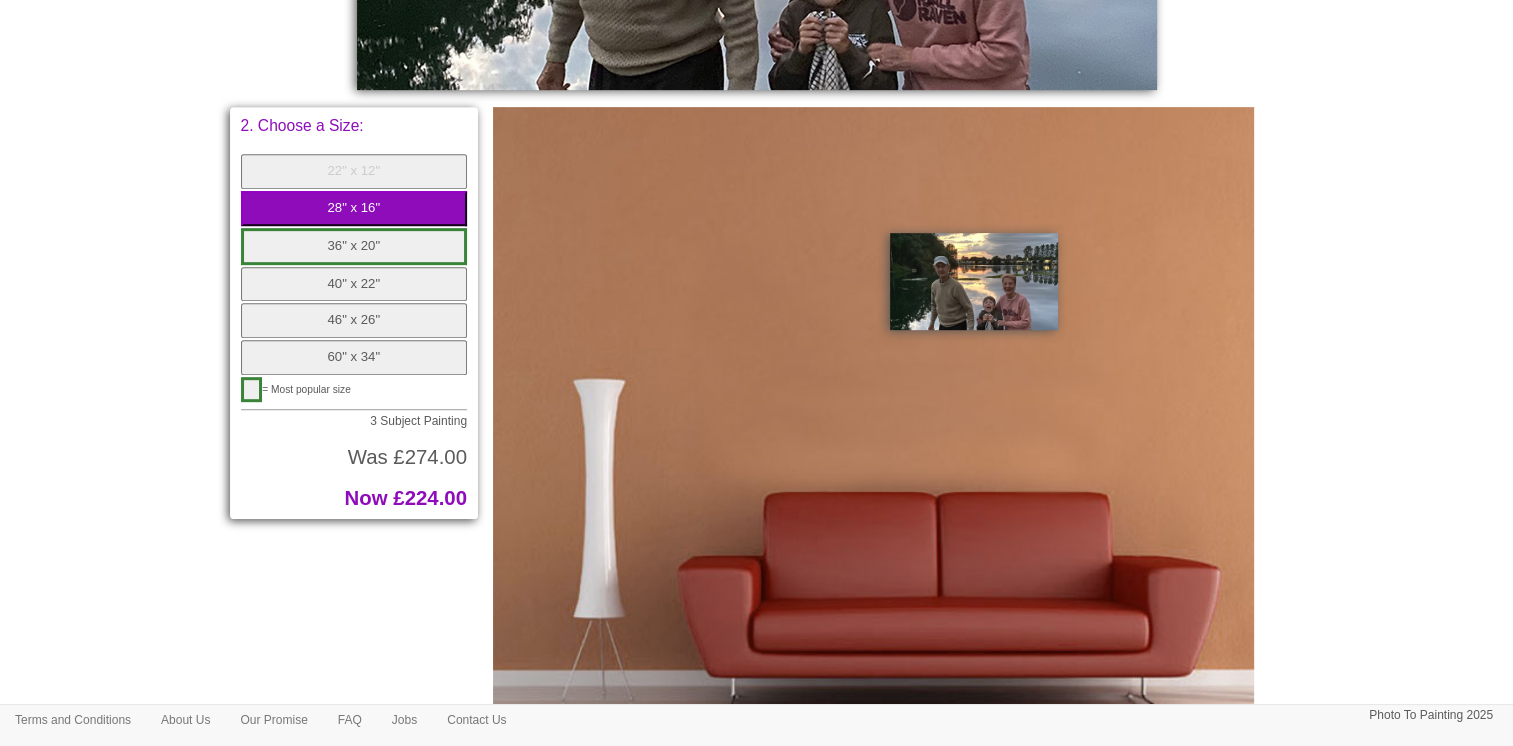 click on "28" x 16"" at bounding box center [354, 208] 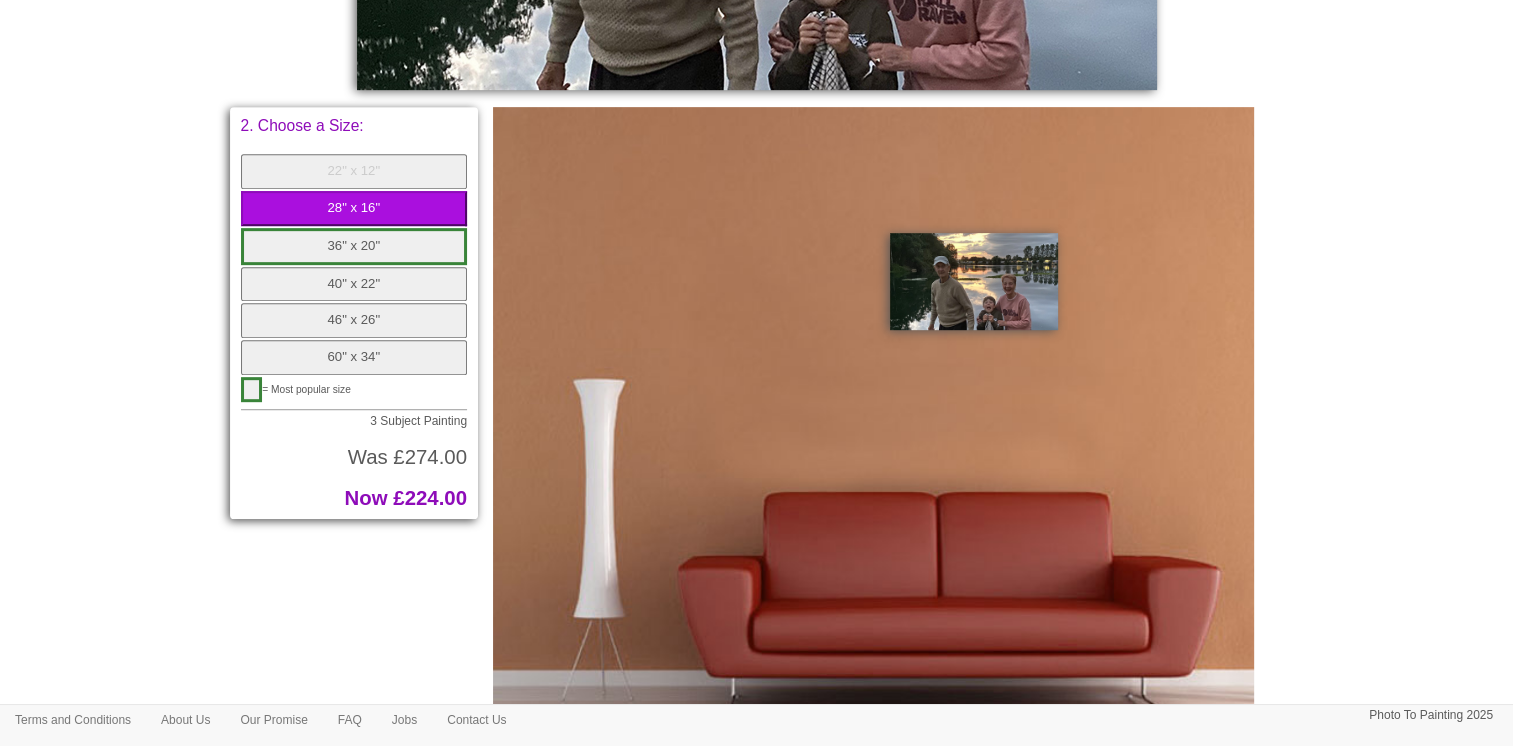 click on "22" x 12"" at bounding box center [354, 171] 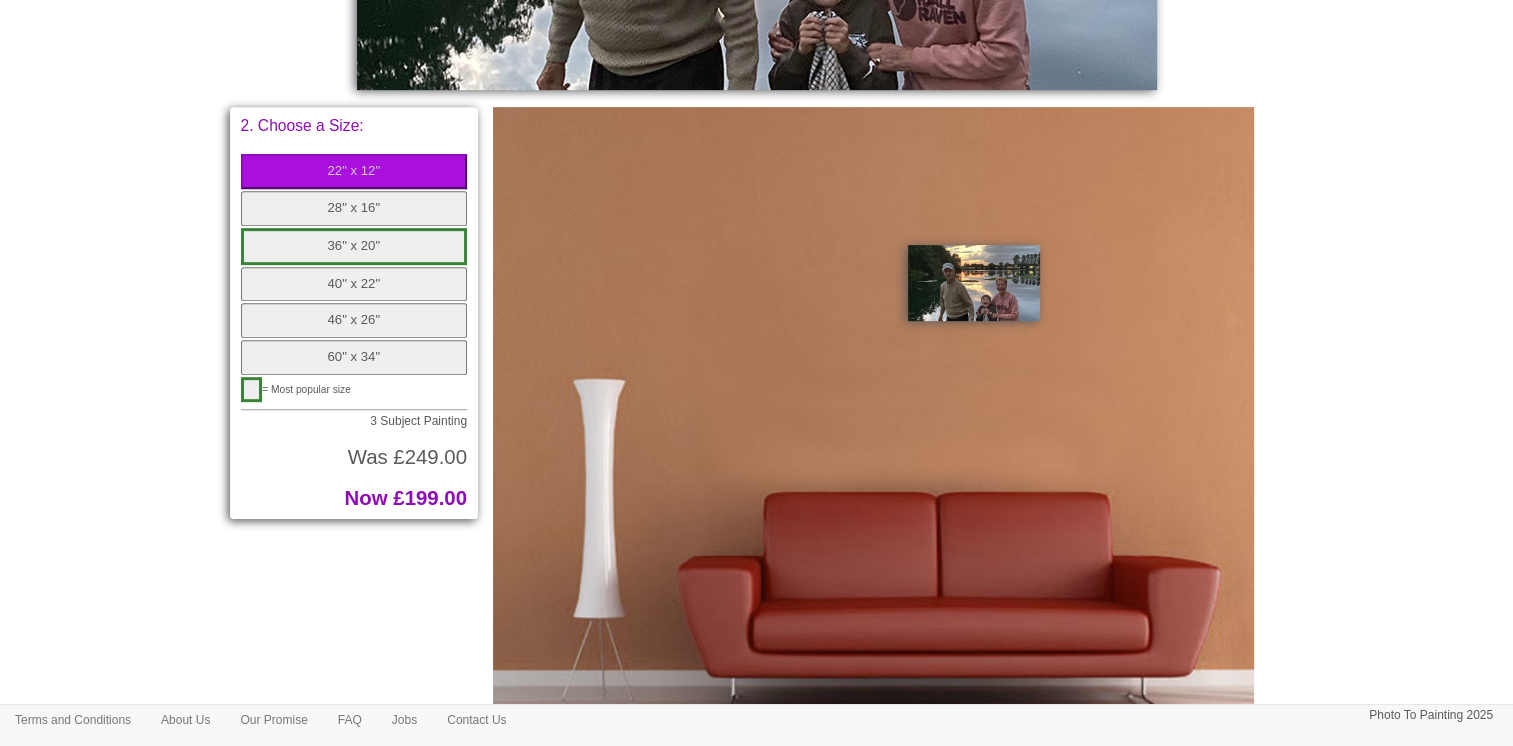 click on "28" x 16"" at bounding box center [354, 208] 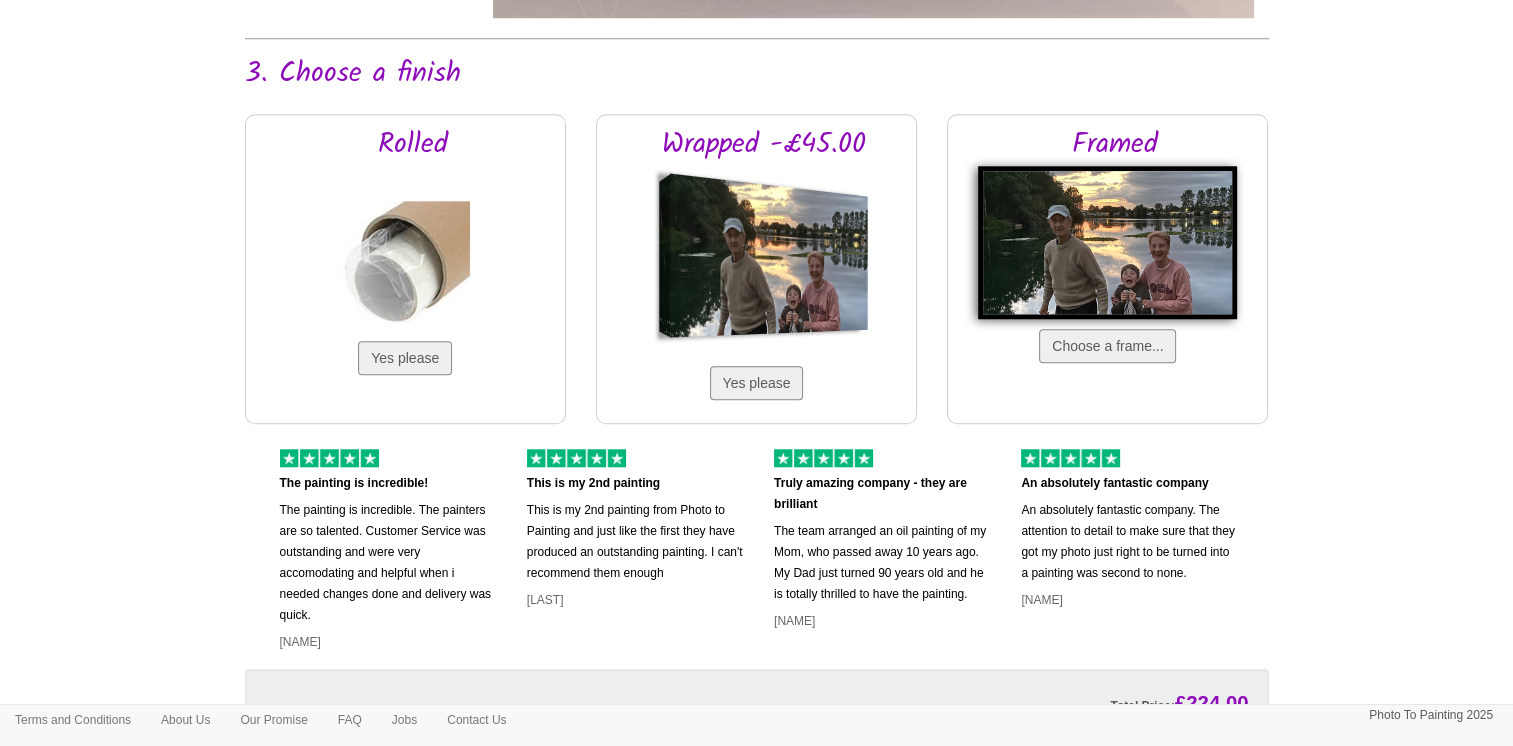 scroll, scrollTop: 1605, scrollLeft: 0, axis: vertical 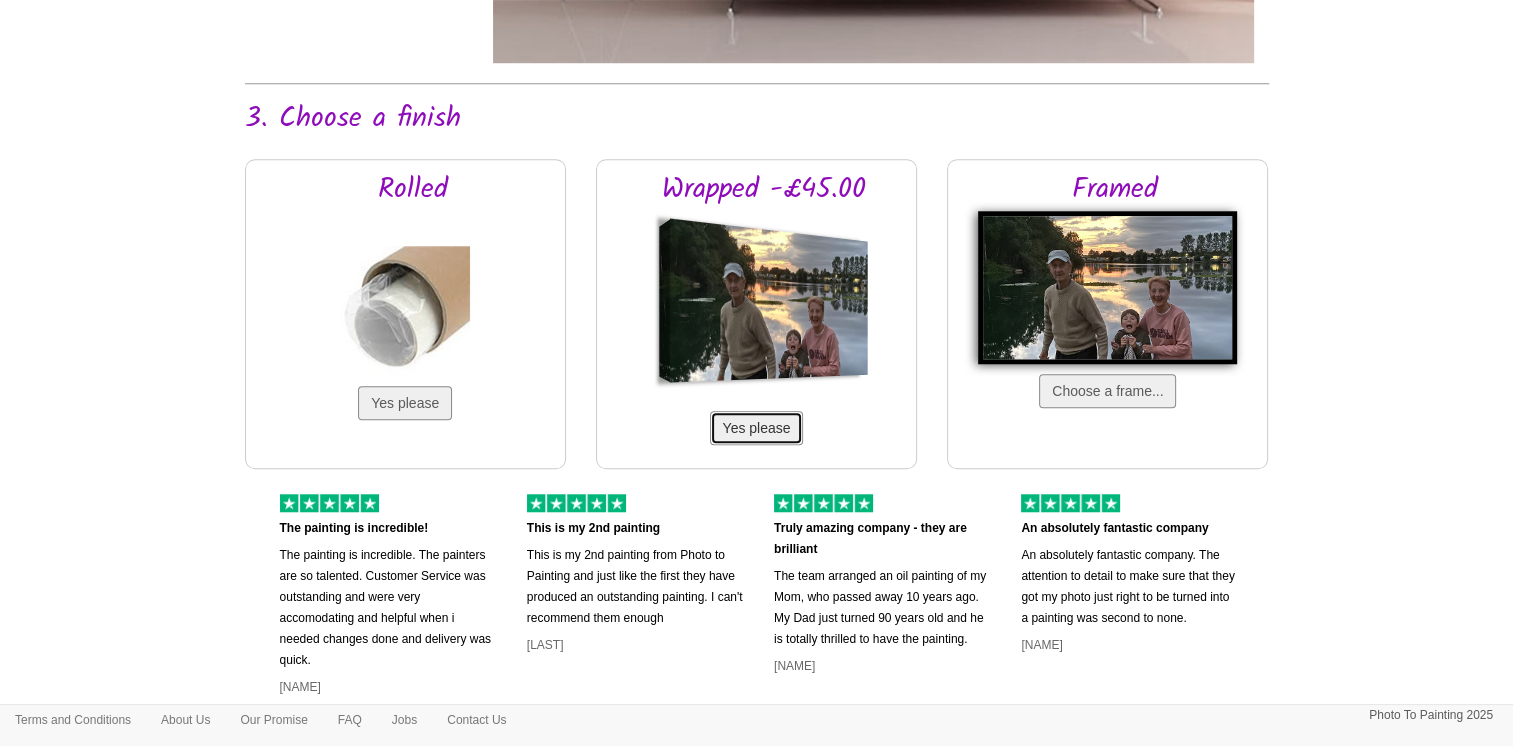 click on "Yes please" at bounding box center [757, 428] 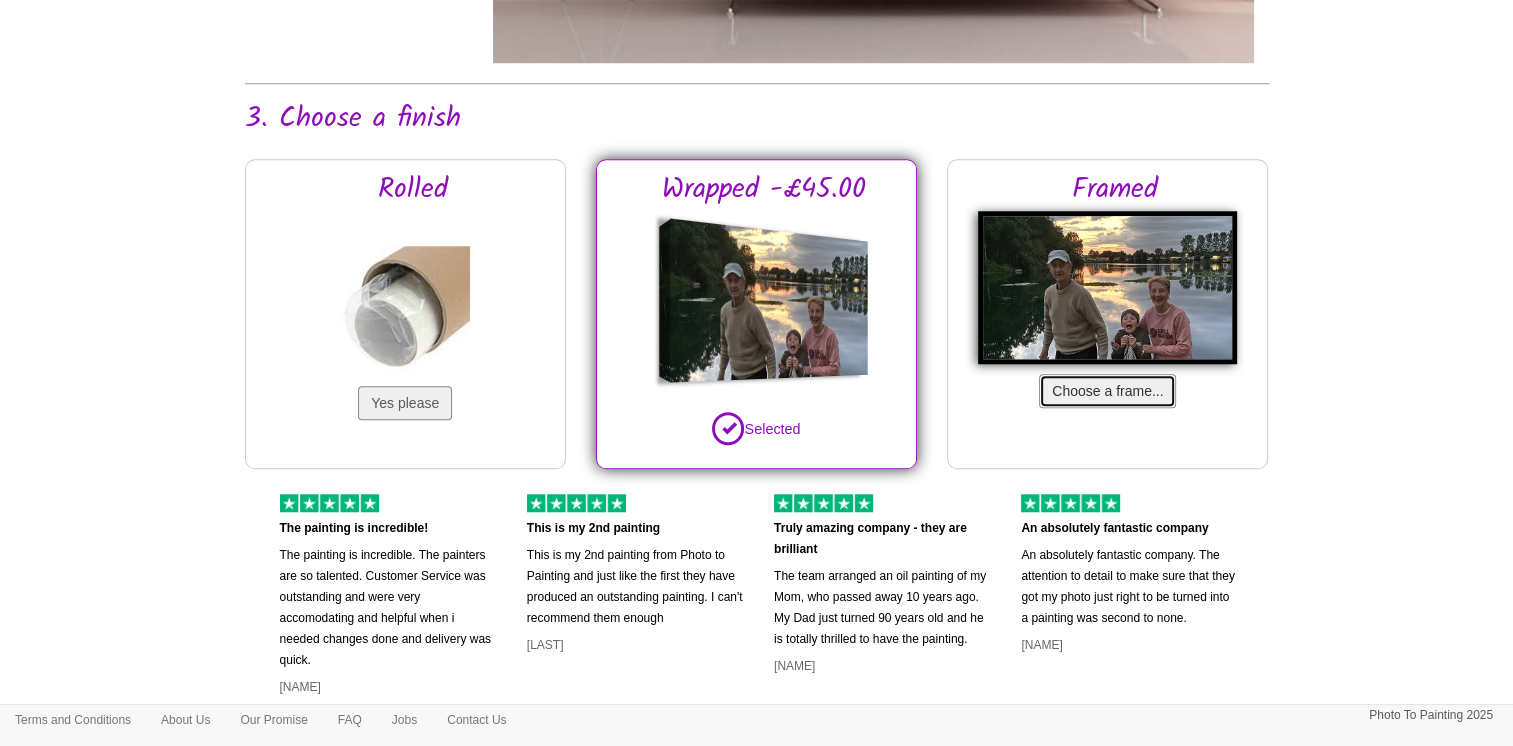 click on "Choose a frame..." at bounding box center (1107, 391) 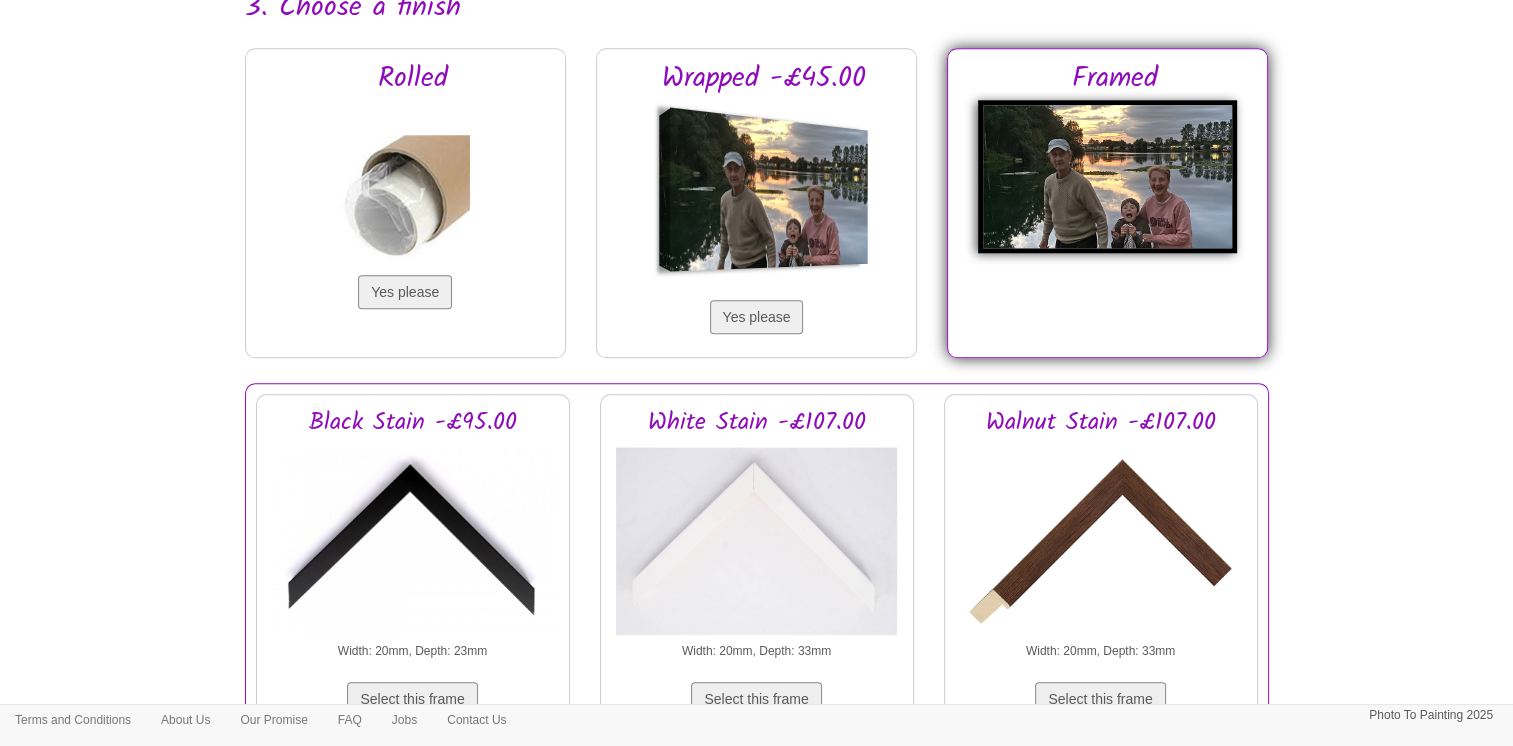 scroll, scrollTop: 1705, scrollLeft: 0, axis: vertical 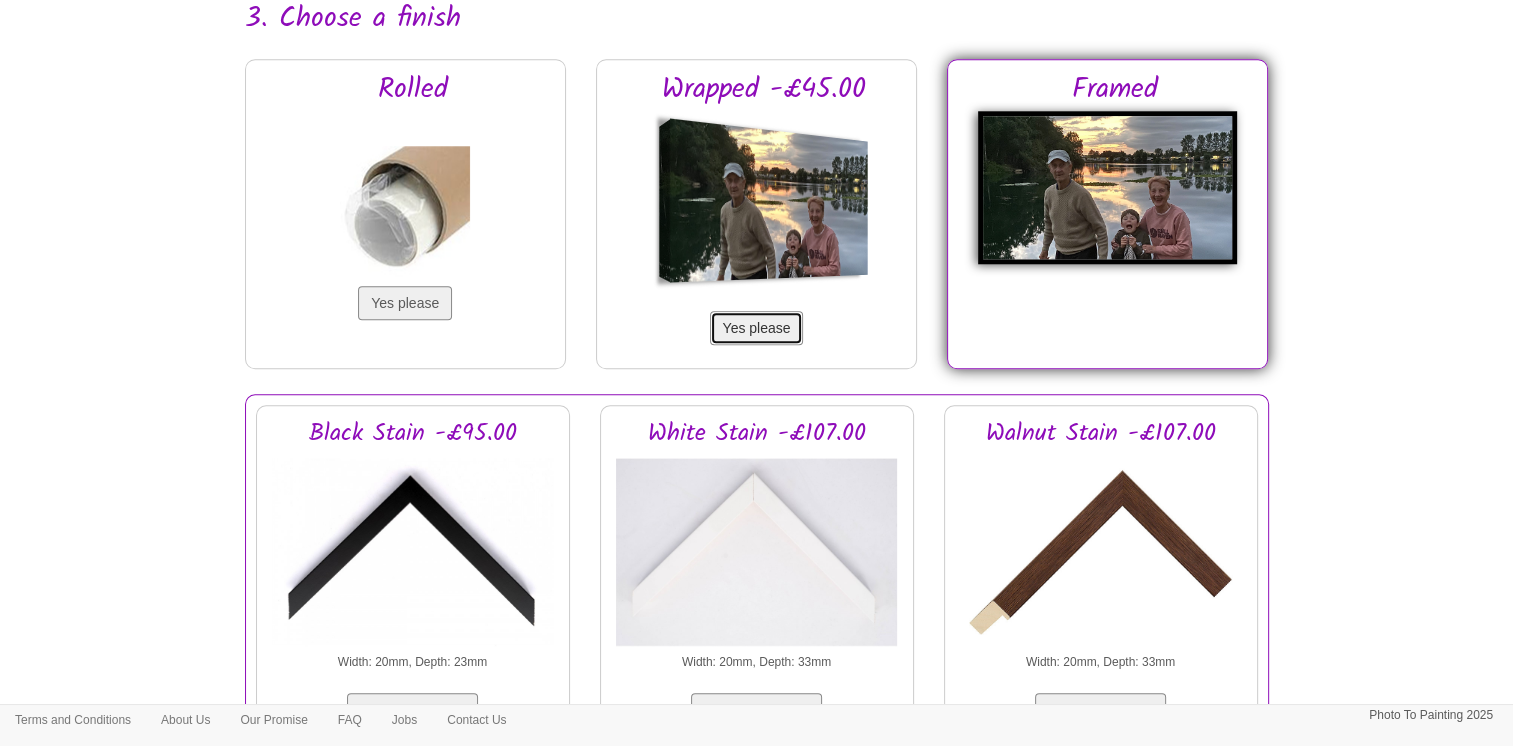 click on "Yes please" at bounding box center [757, 328] 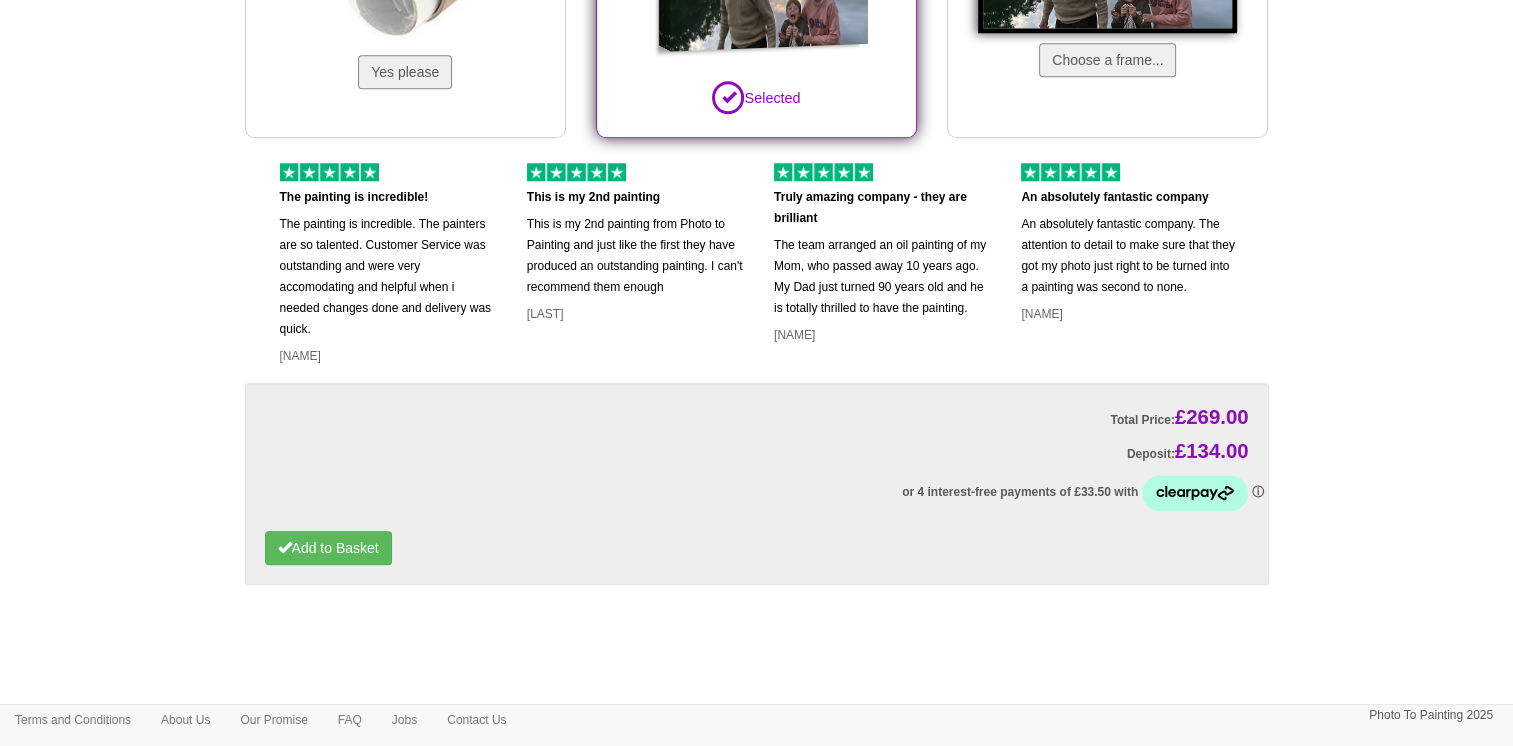 scroll, scrollTop: 1958, scrollLeft: 0, axis: vertical 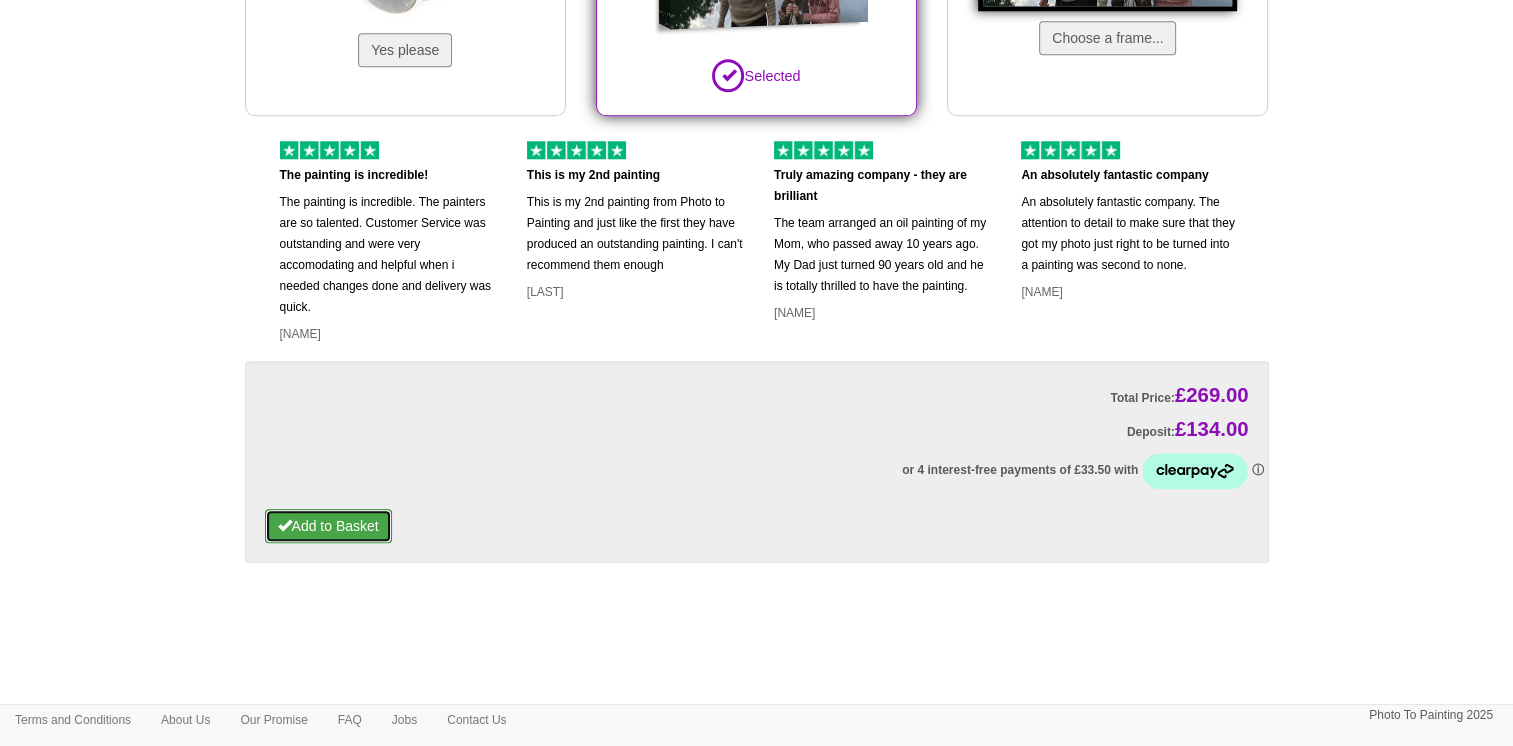 click on "Add to Basket" at bounding box center [328, 526] 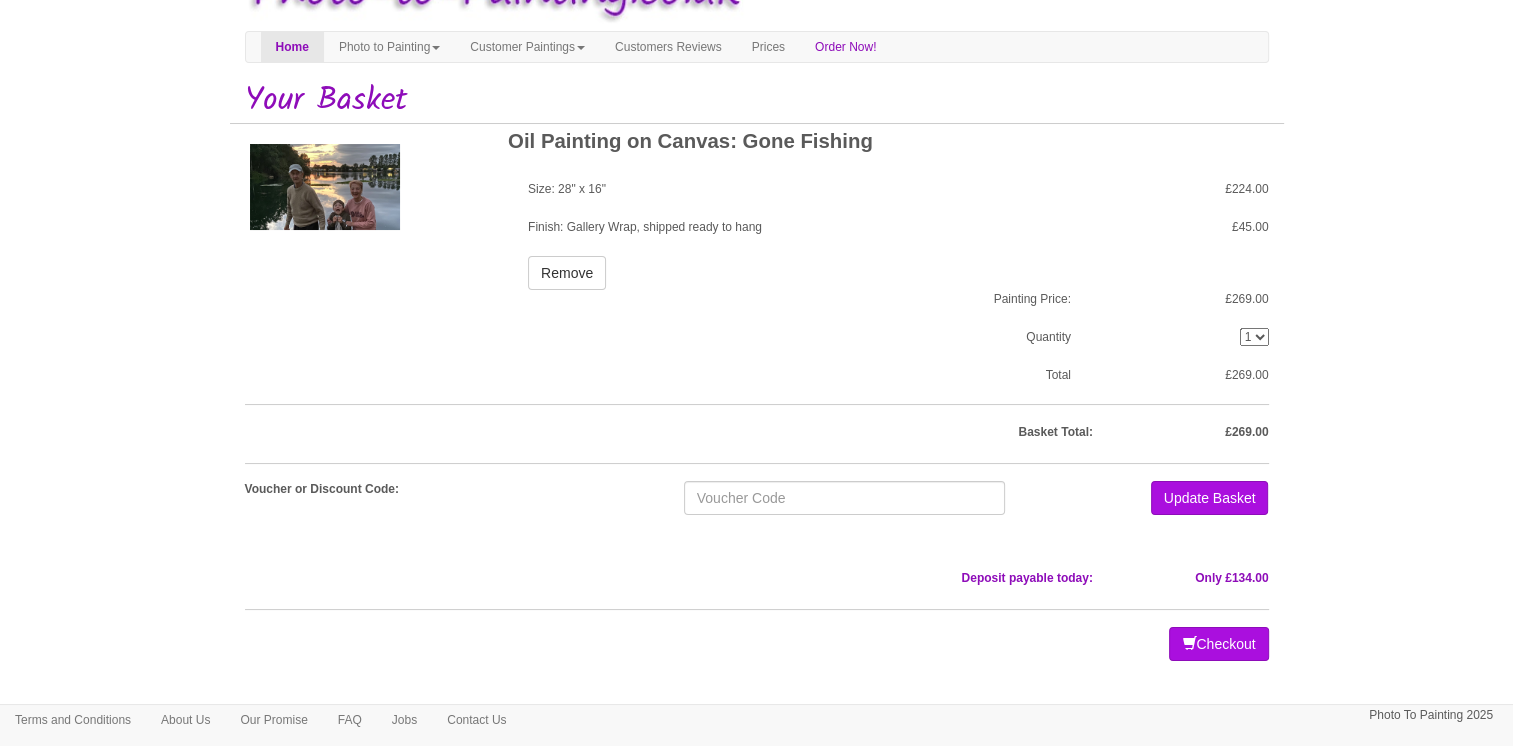 scroll, scrollTop: 100, scrollLeft: 0, axis: vertical 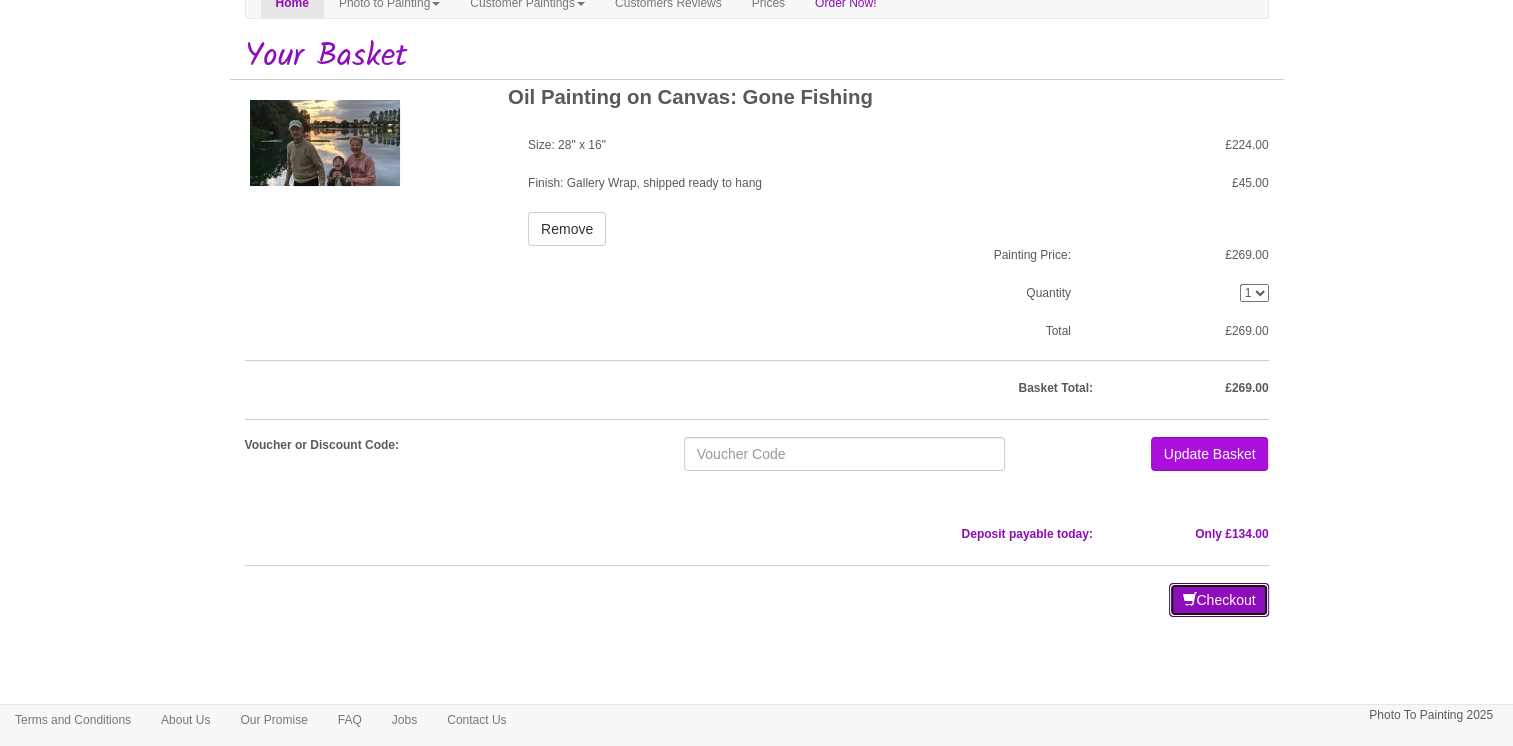 click on "Checkout" at bounding box center (1218, 600) 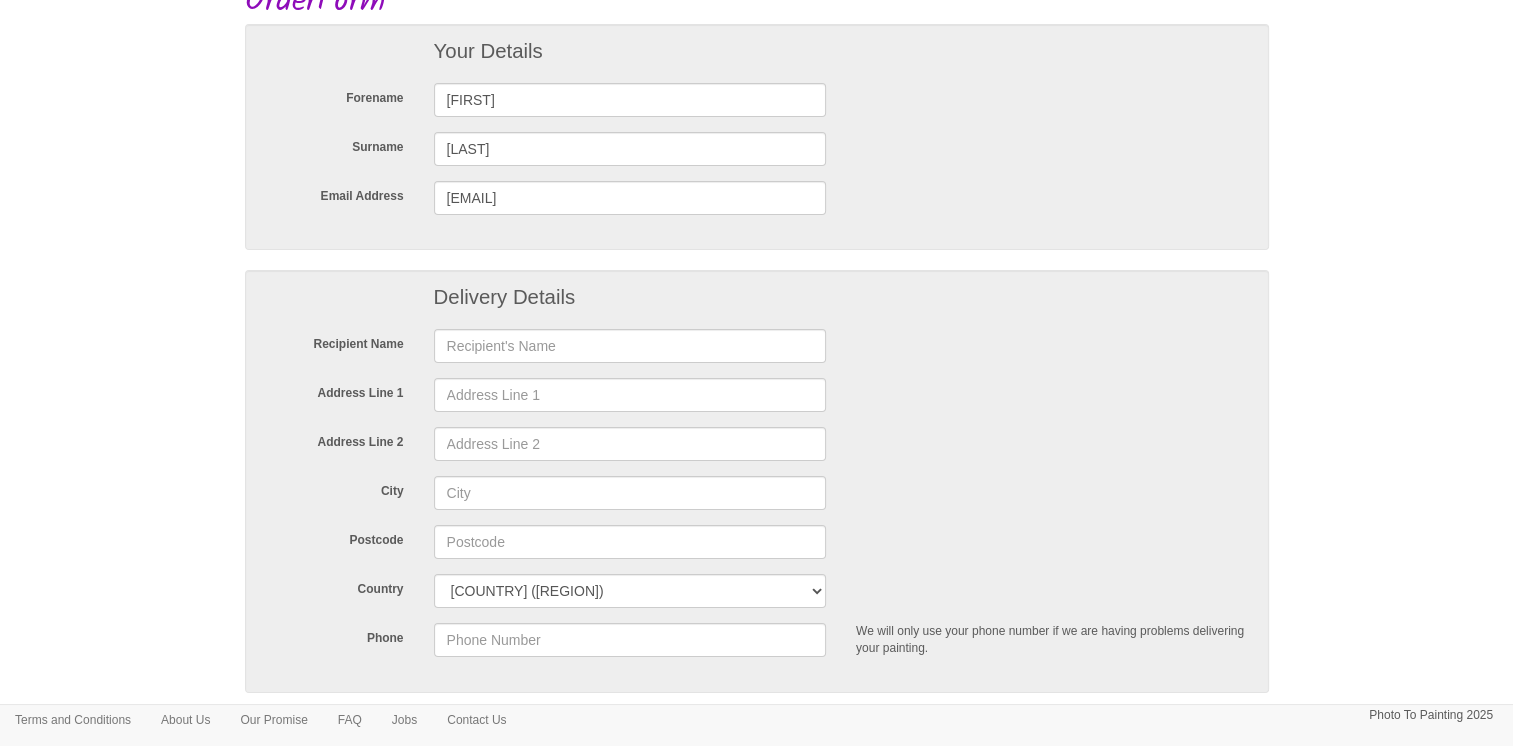 scroll, scrollTop: 200, scrollLeft: 0, axis: vertical 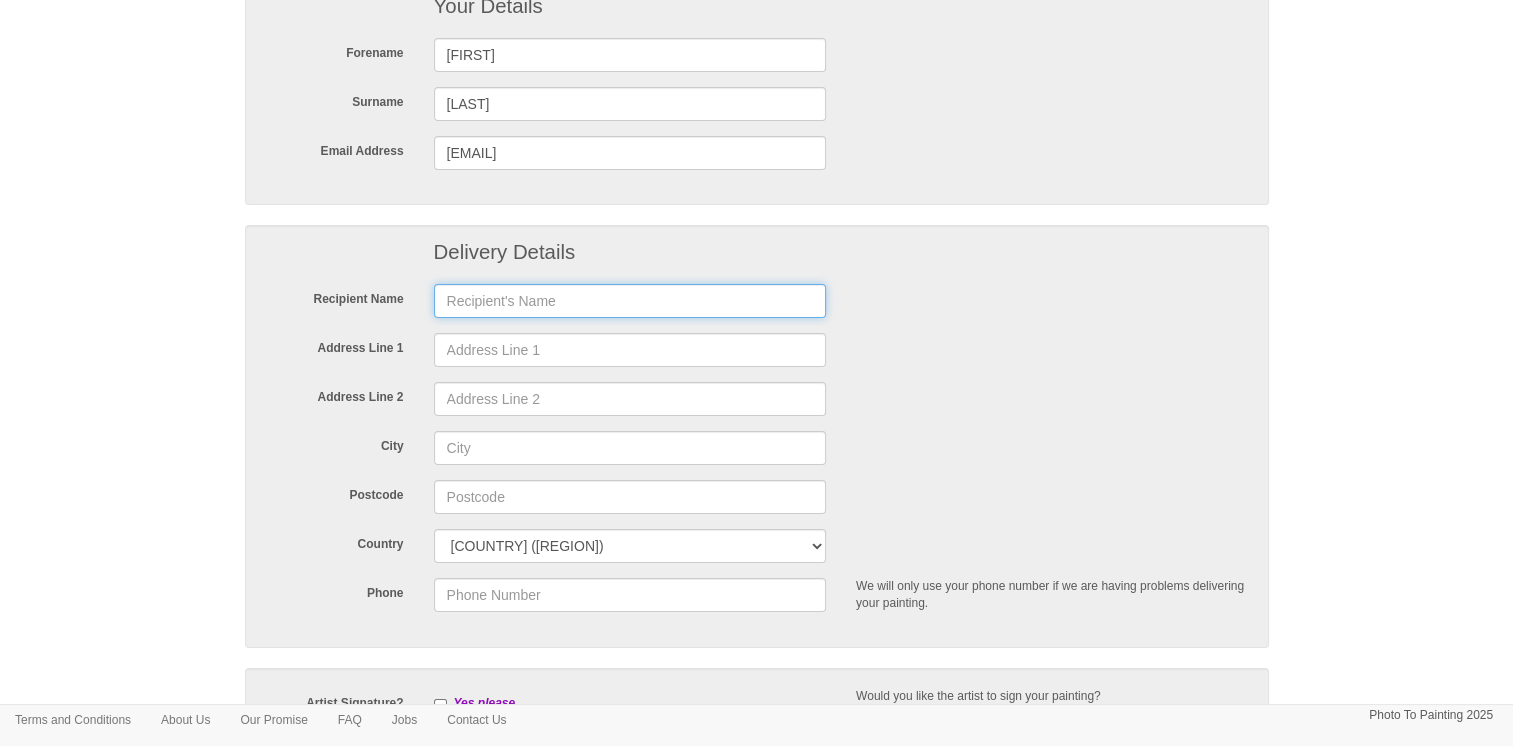 click at bounding box center (630, 301) 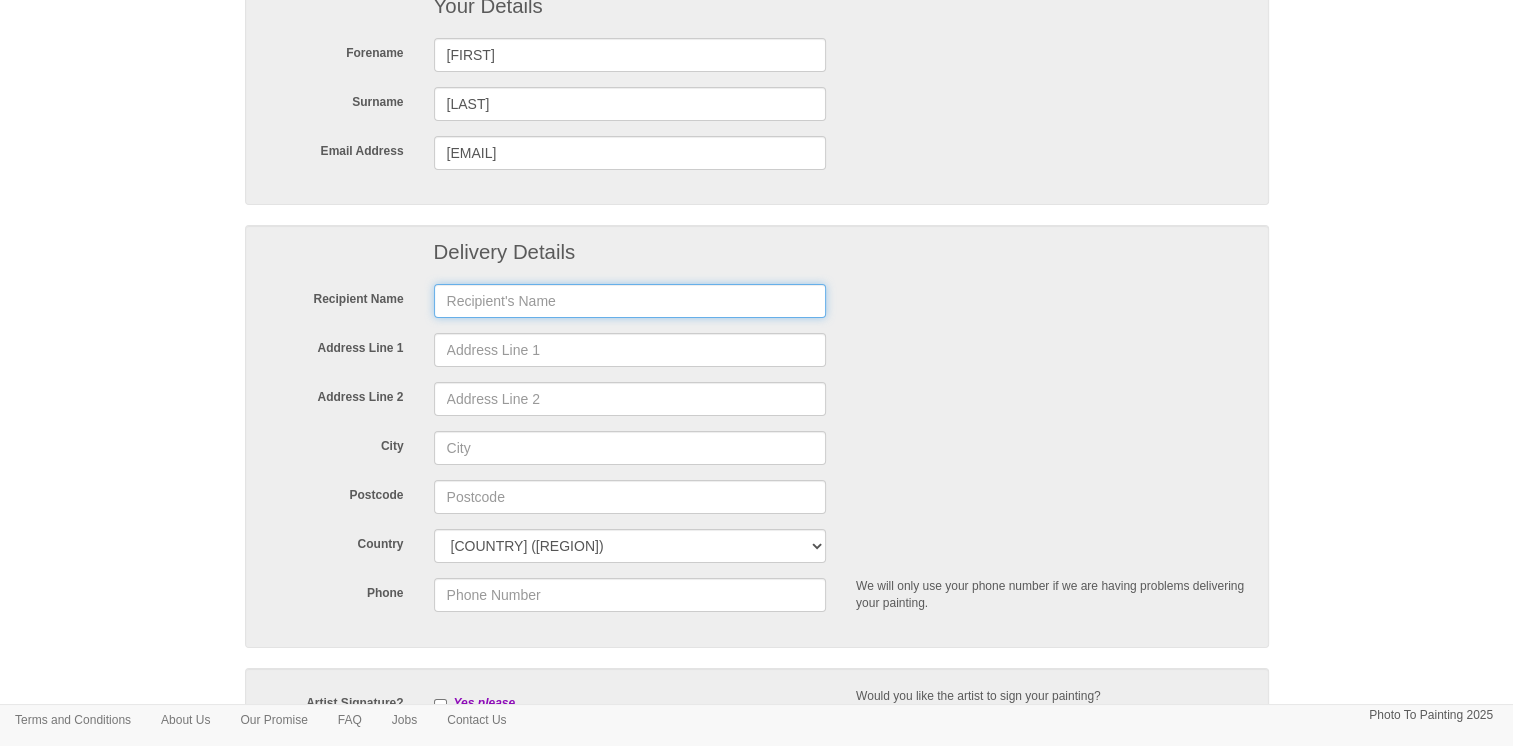 type on "c" 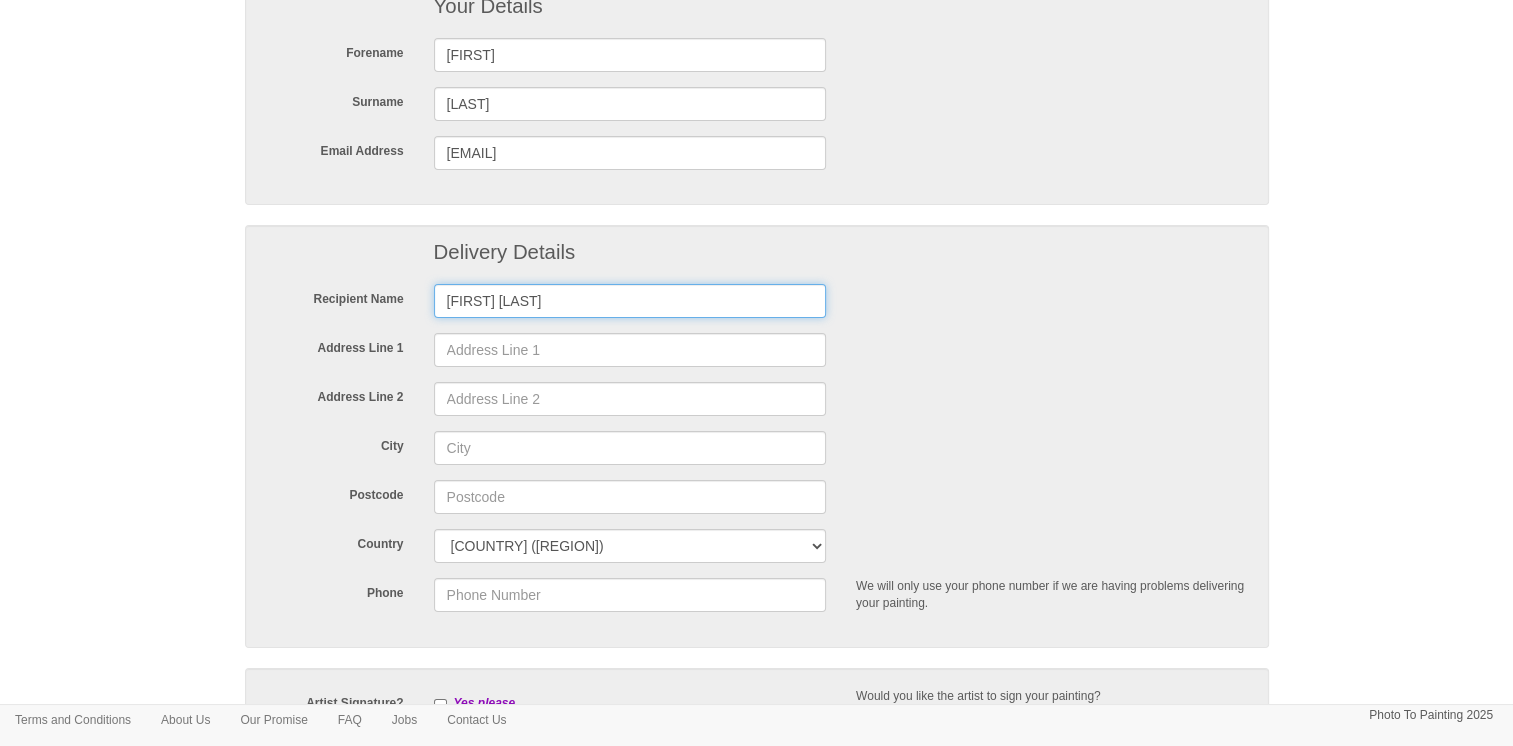 type on "[FIRST] [LAST]" 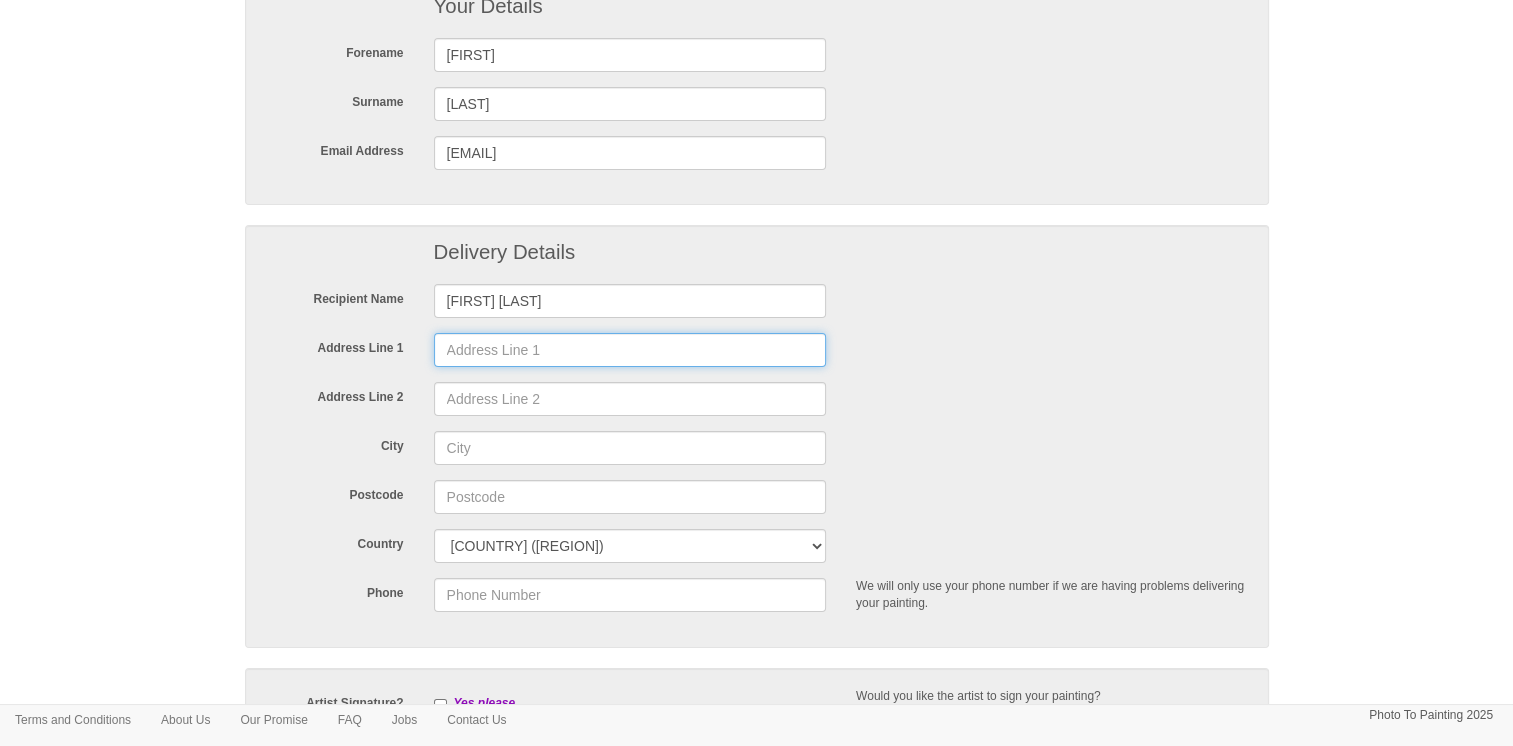 click on "Address Line 1" at bounding box center [630, 350] 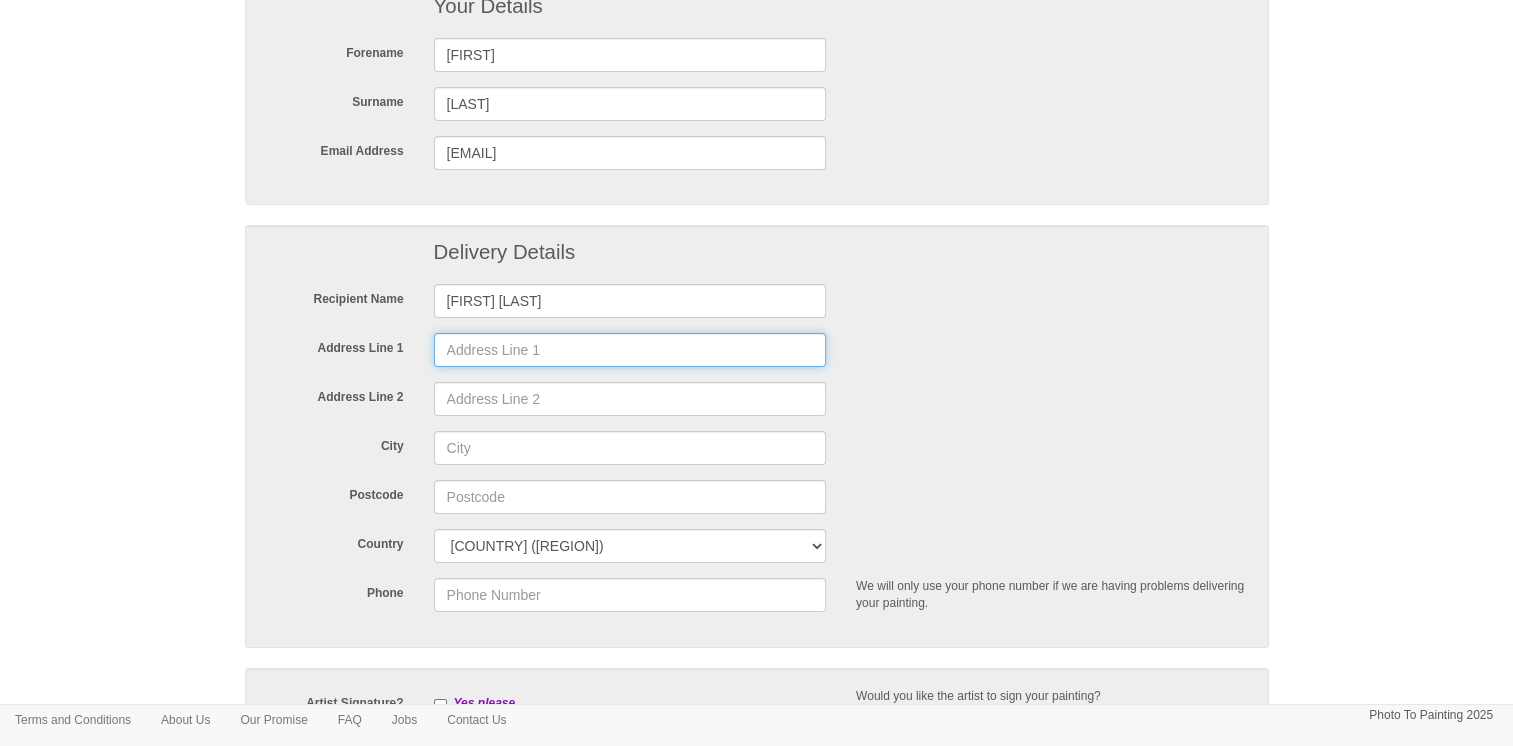 type on "Lone Beech, Eaton Drive" 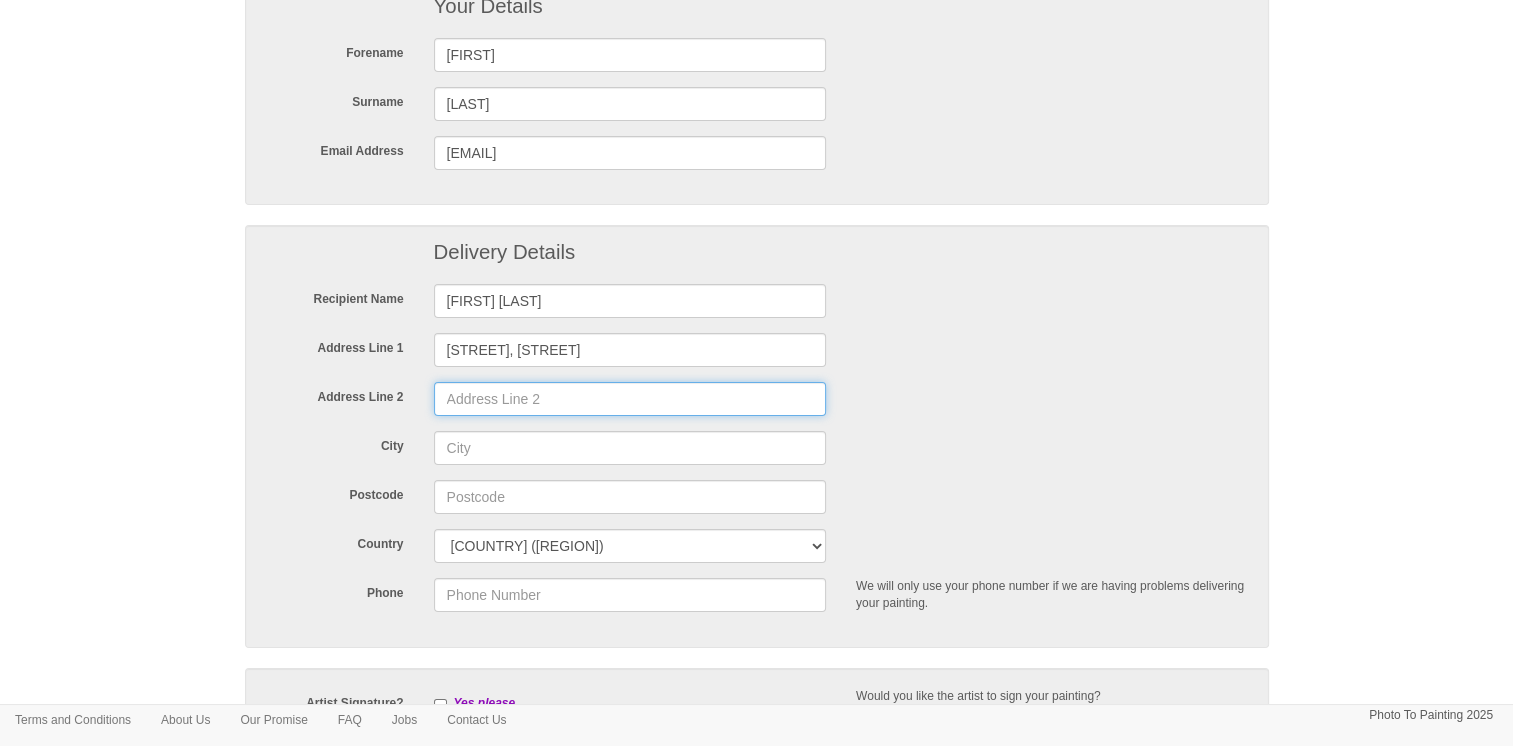 type on "Baslow" 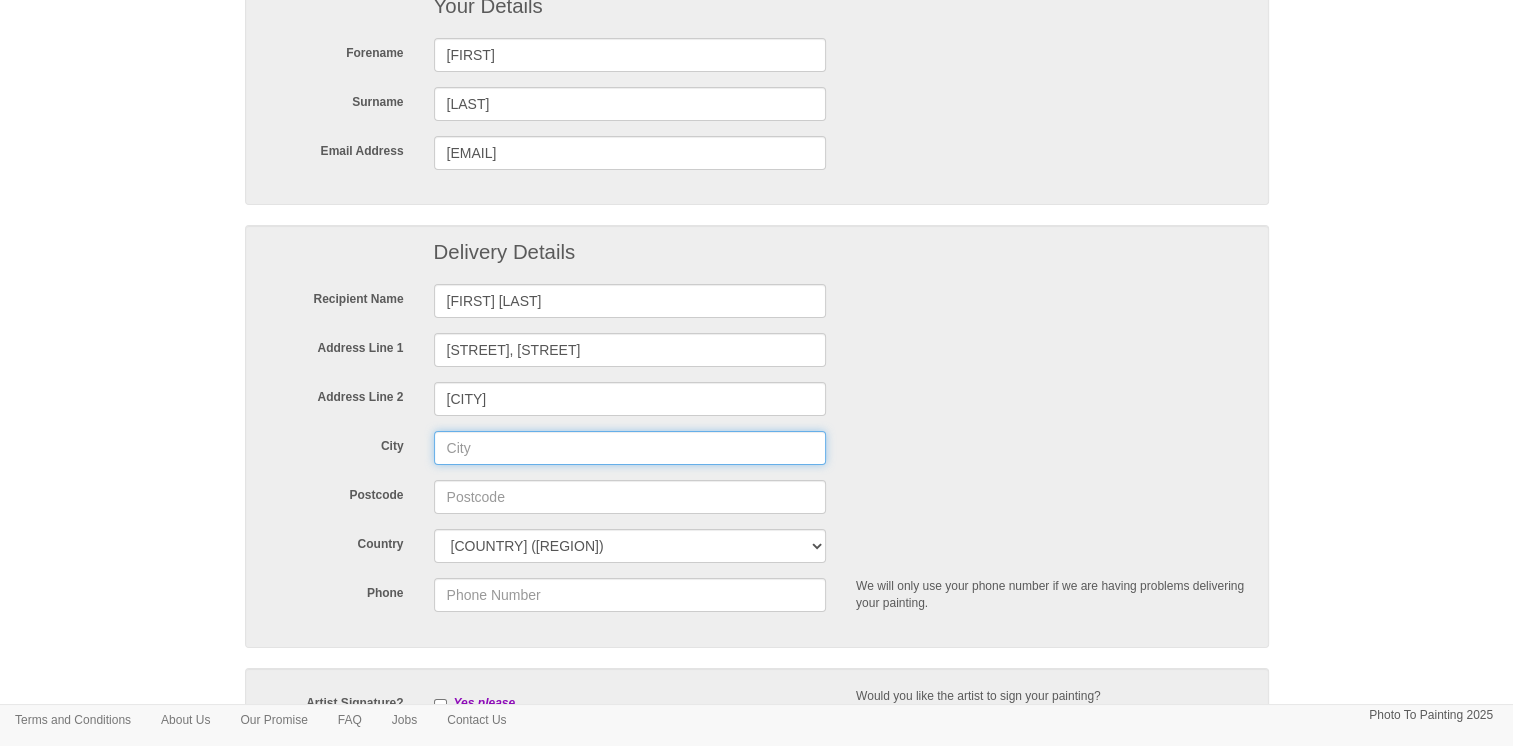 type on "Baslow, Bakewell" 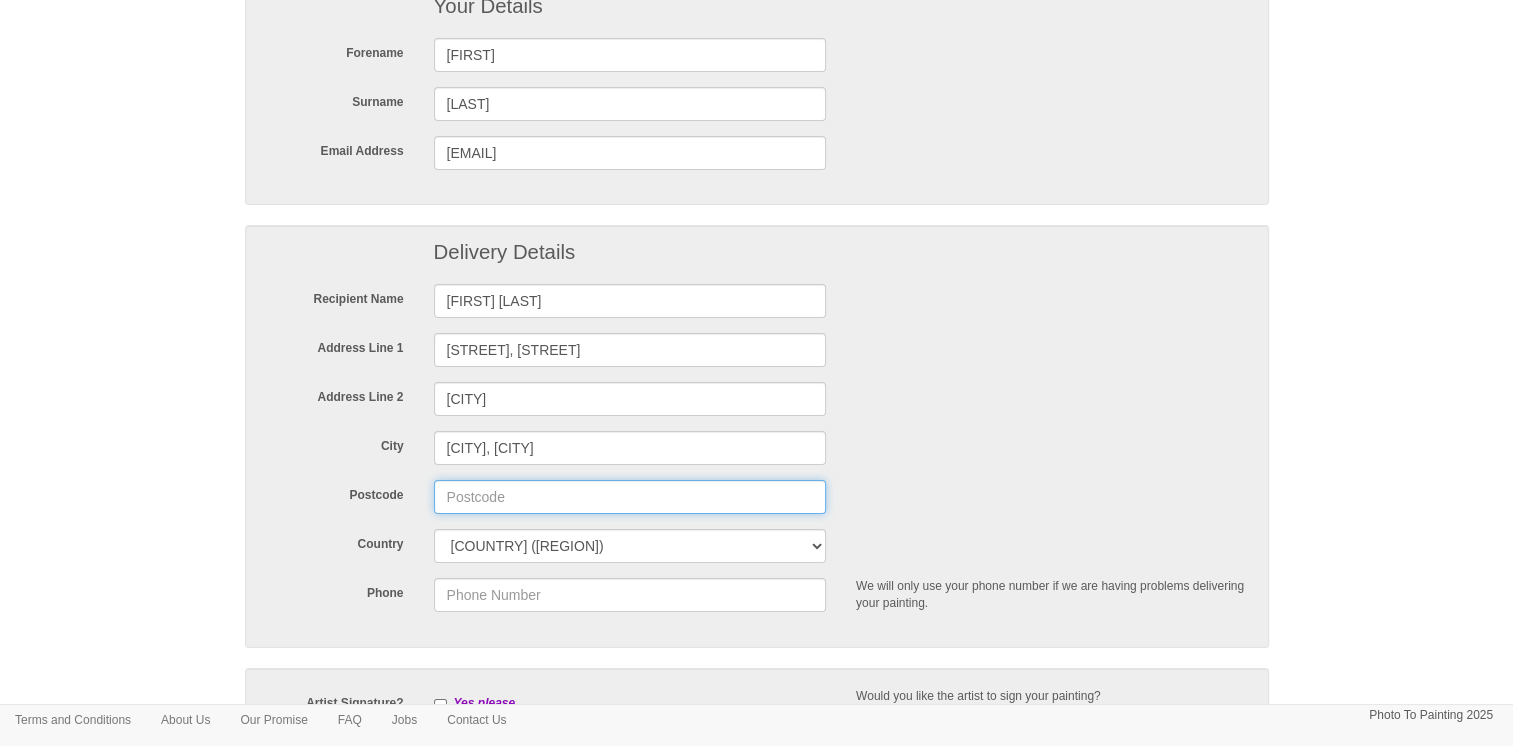 type on "DE45 1SE" 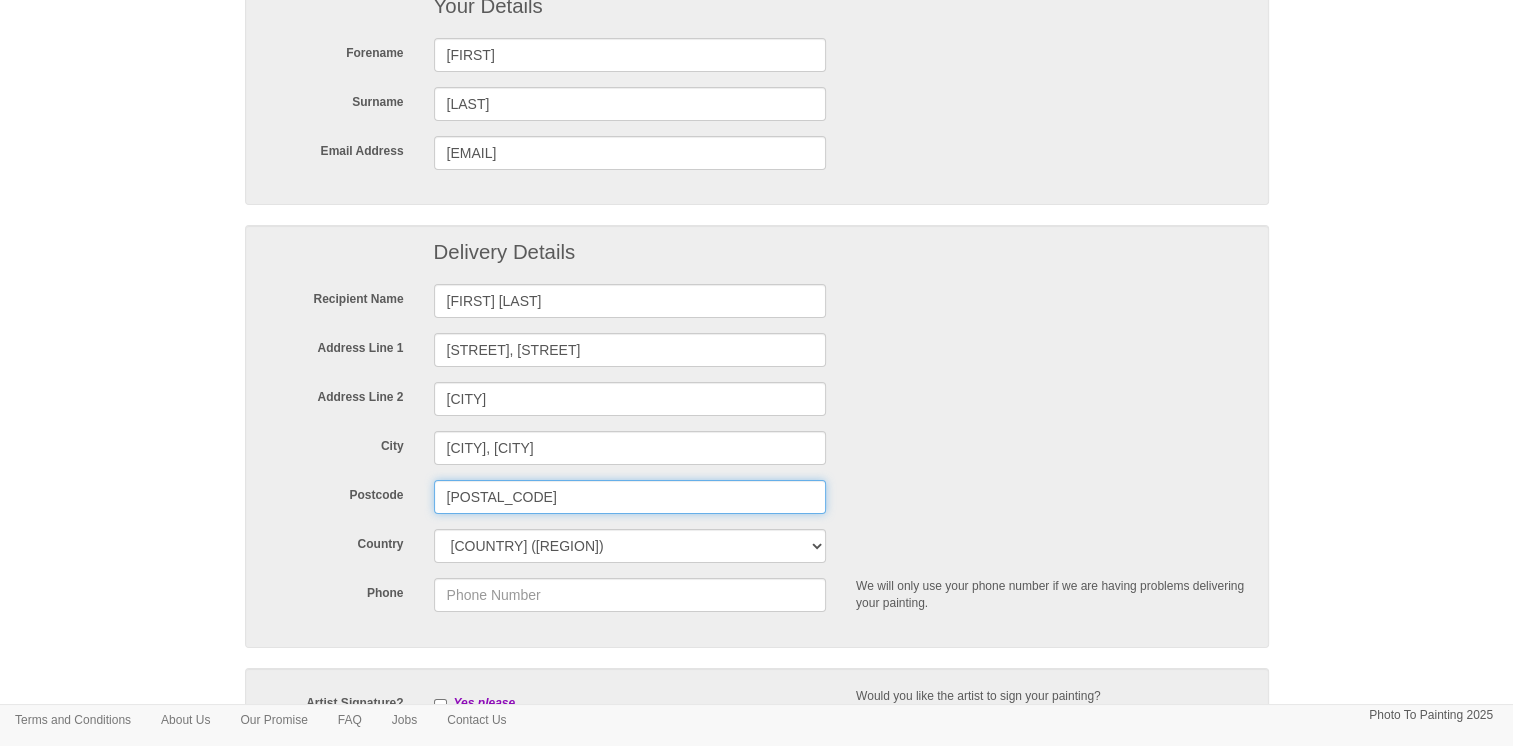 type on "07851956402" 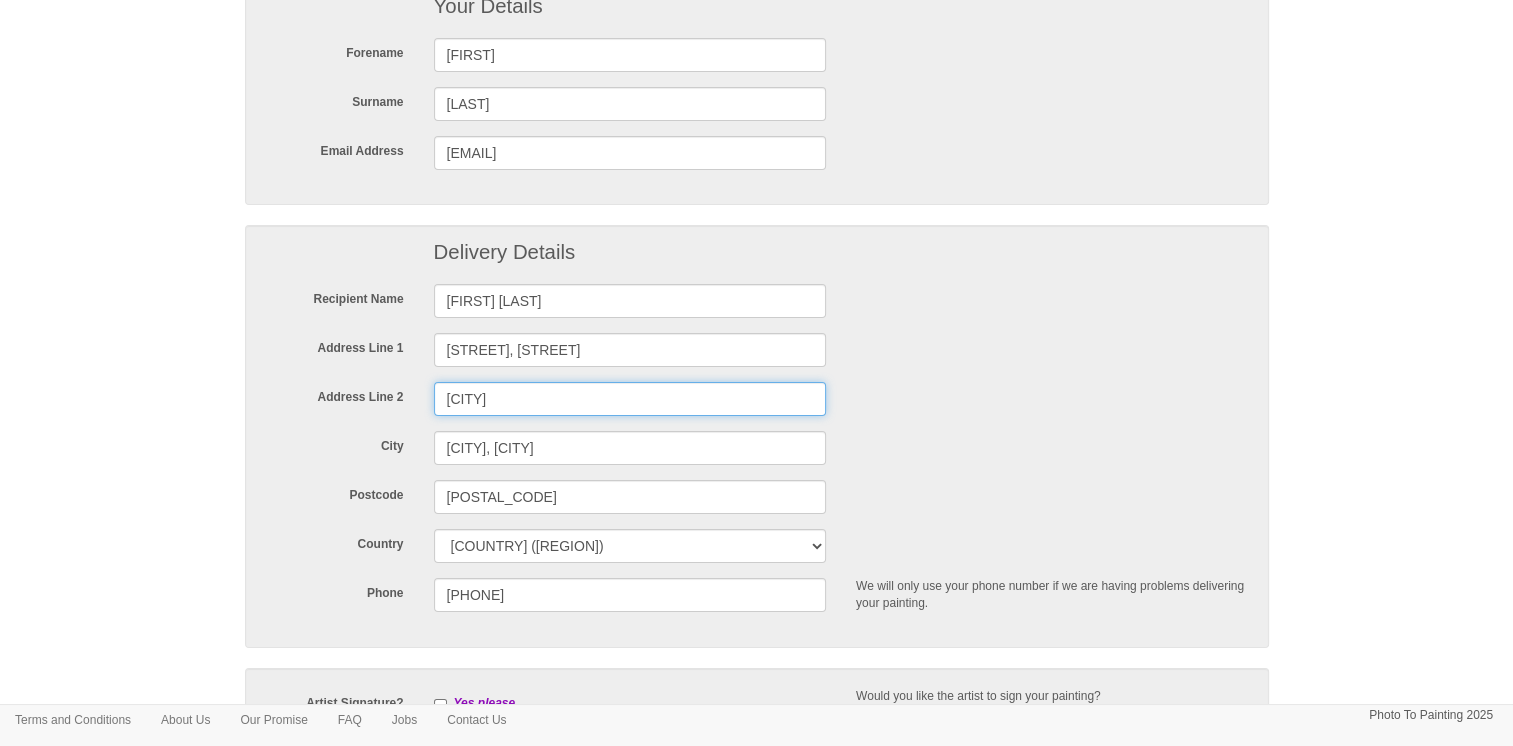 click on "Baslow" at bounding box center (630, 399) 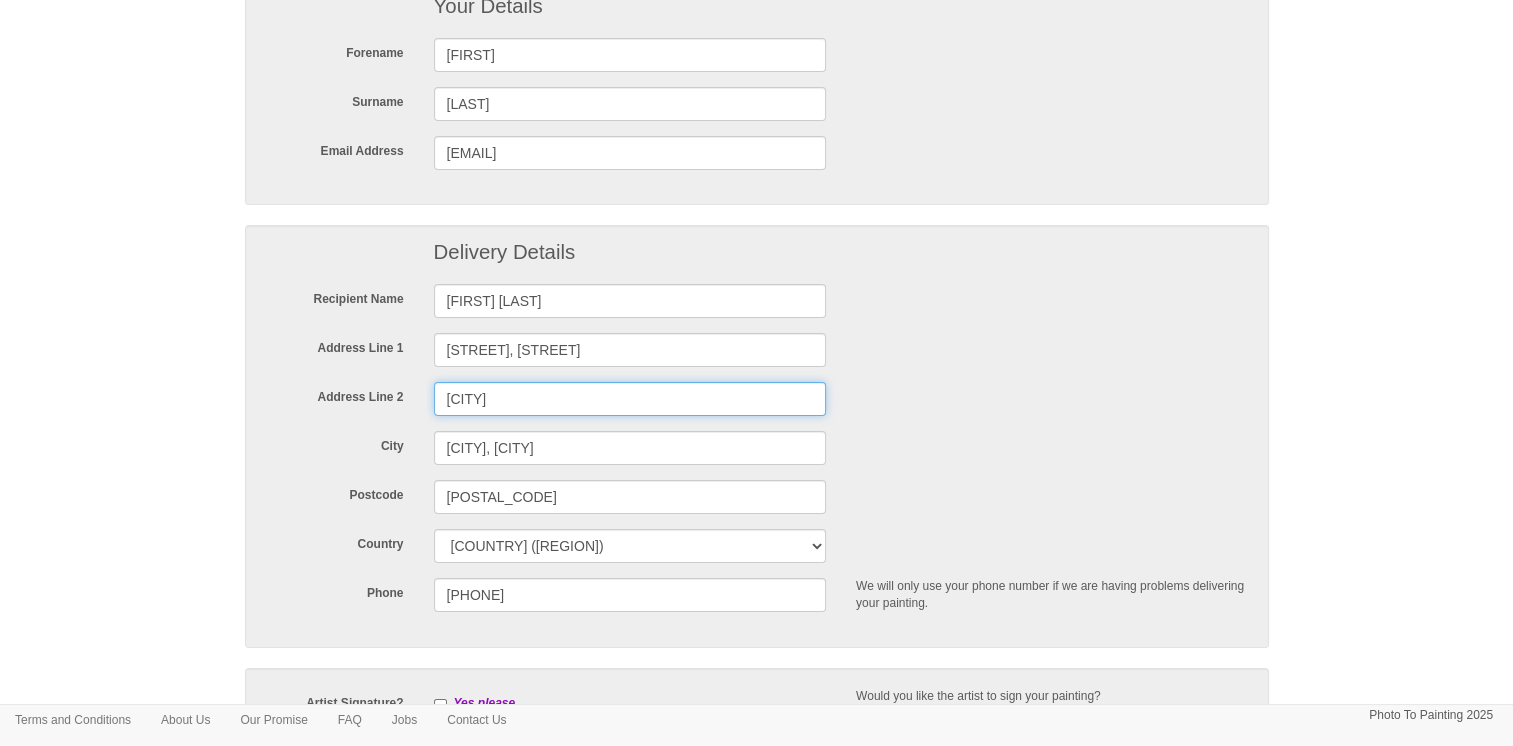 type on "B" 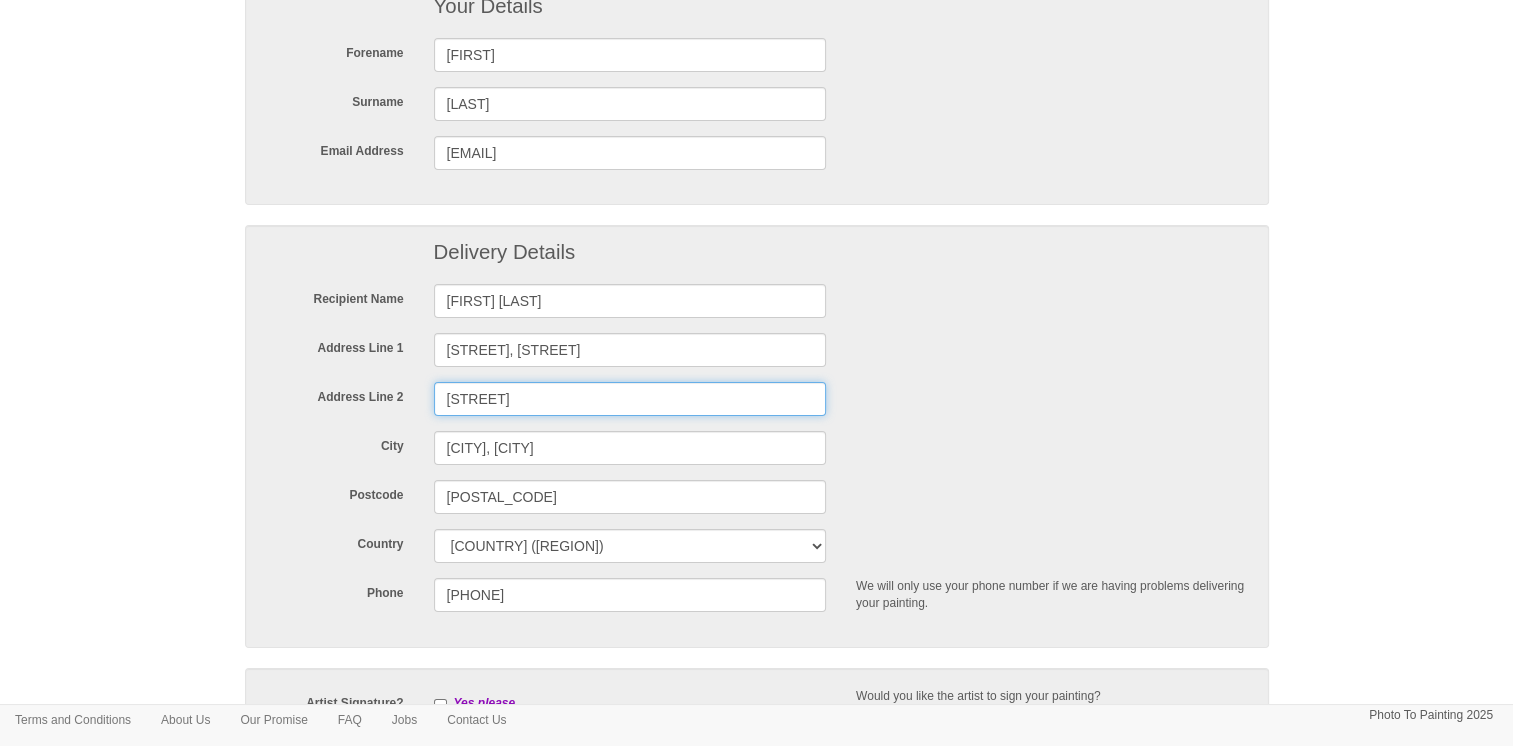 type on "Eaton Drive" 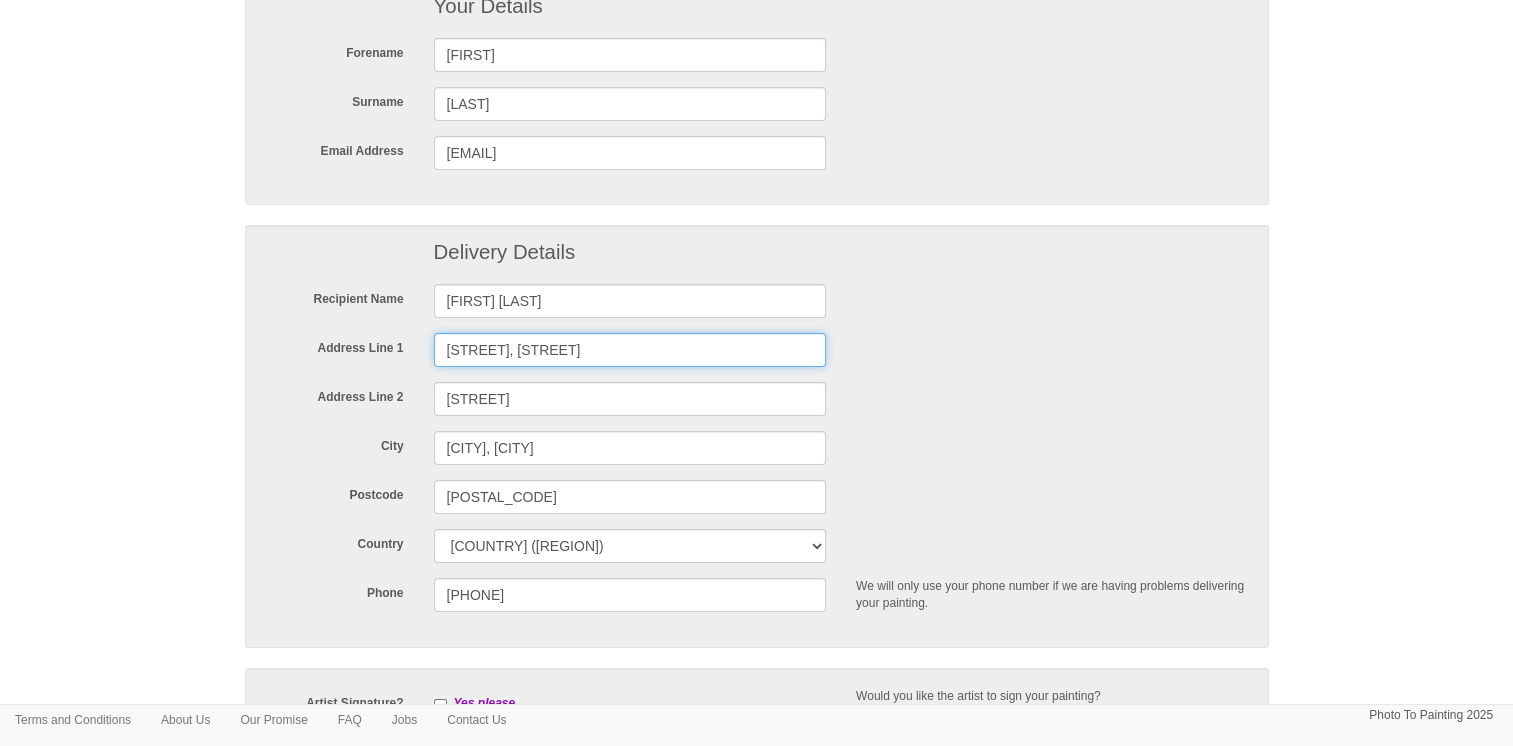 click on "Lone Beech, Eaton Drive" at bounding box center (630, 350) 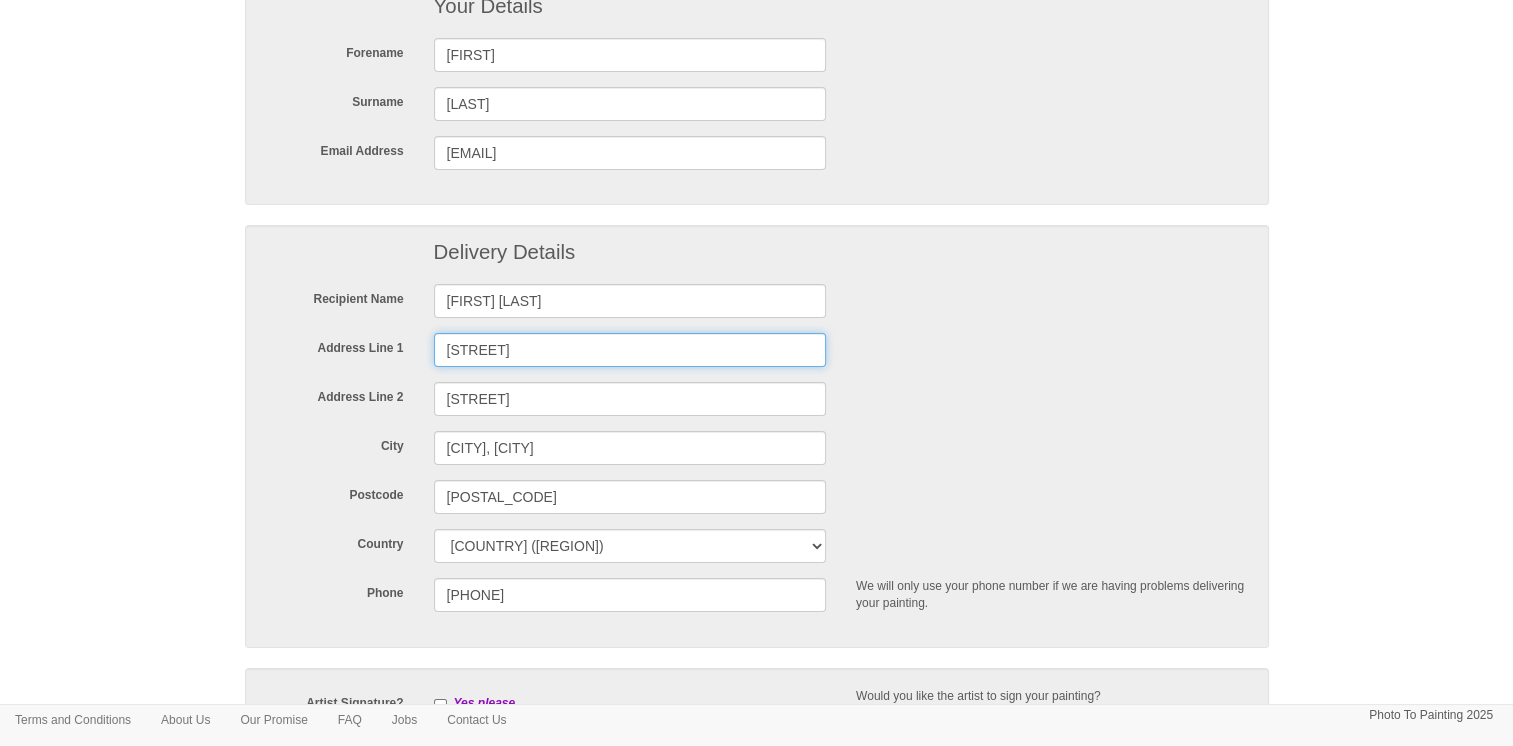 type on "Lone Beech" 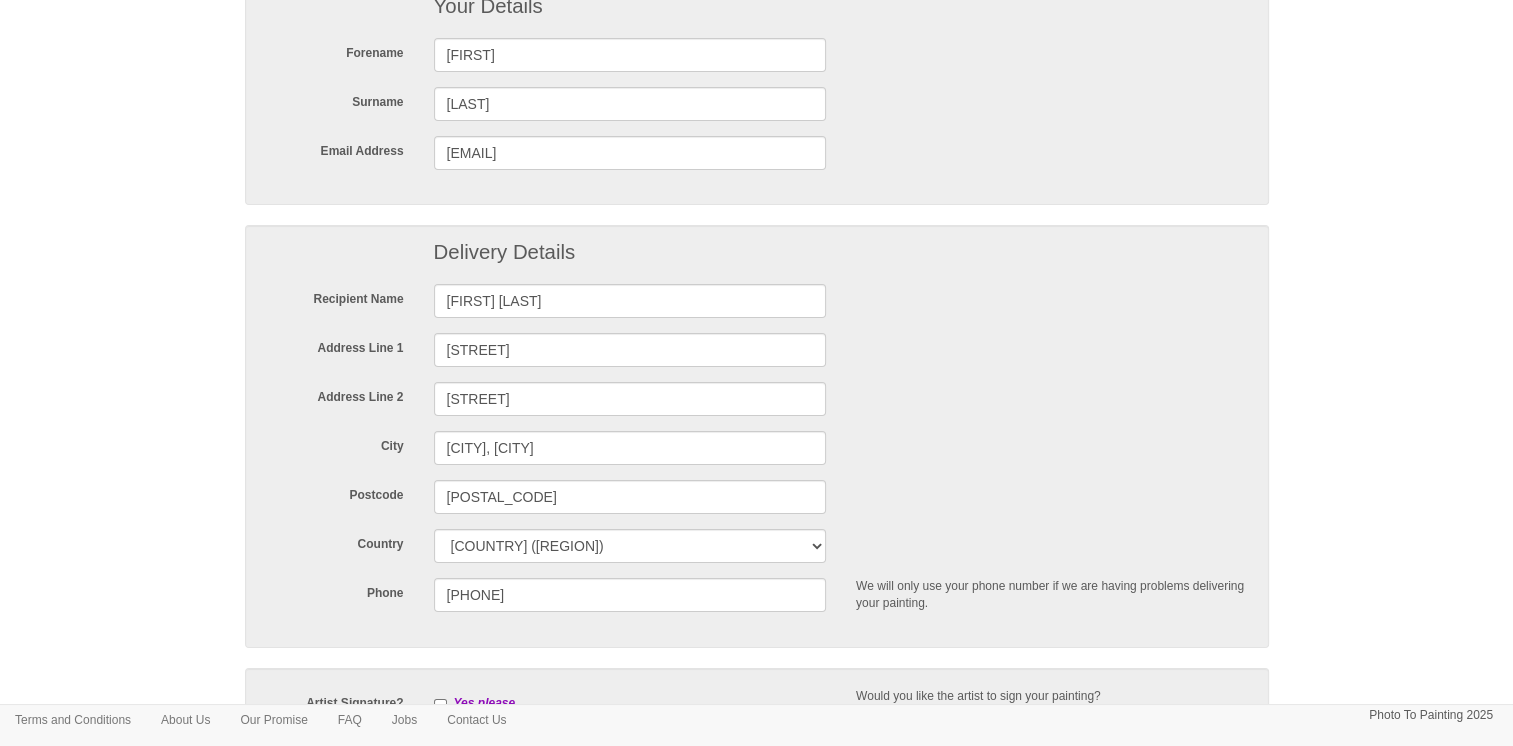 click at bounding box center [1052, 392] 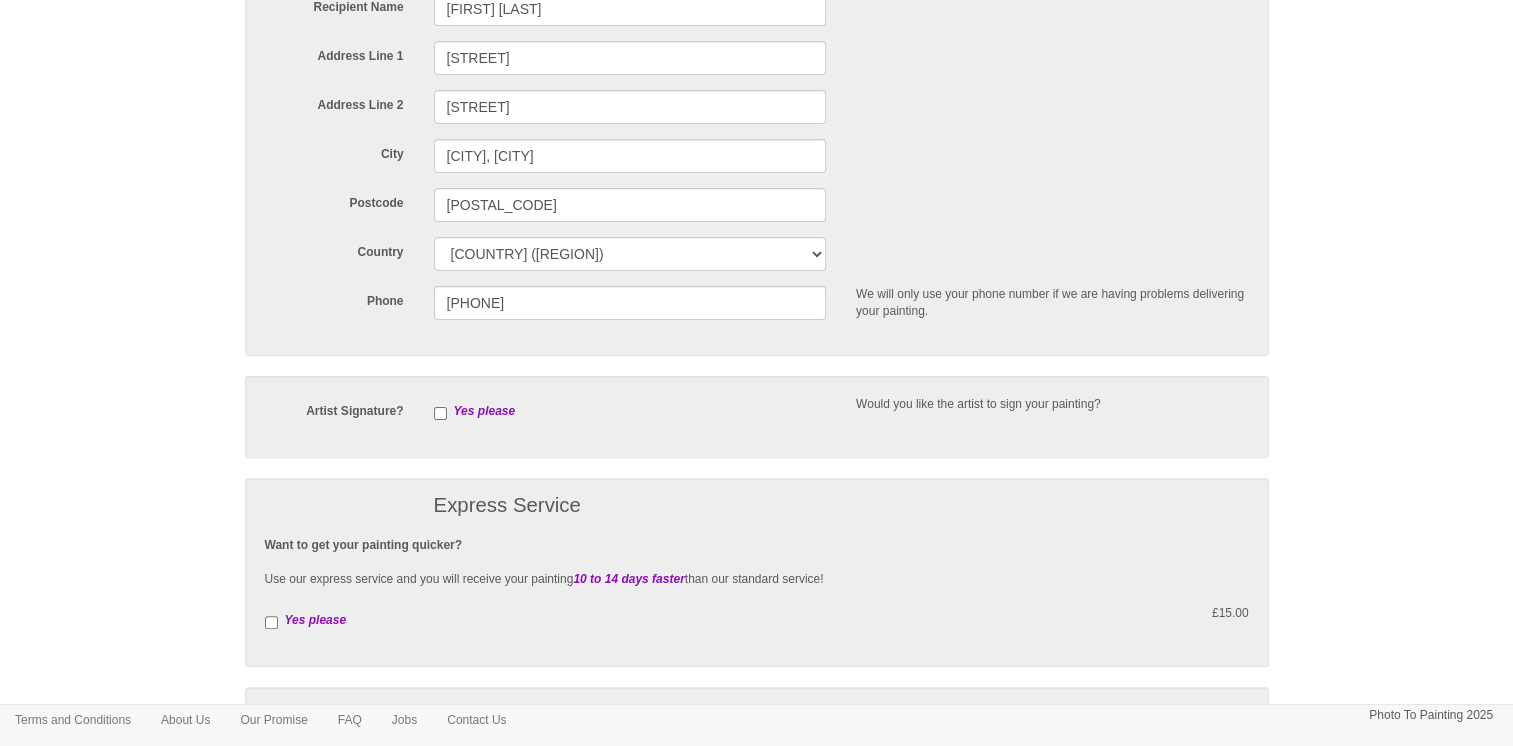 scroll, scrollTop: 500, scrollLeft: 0, axis: vertical 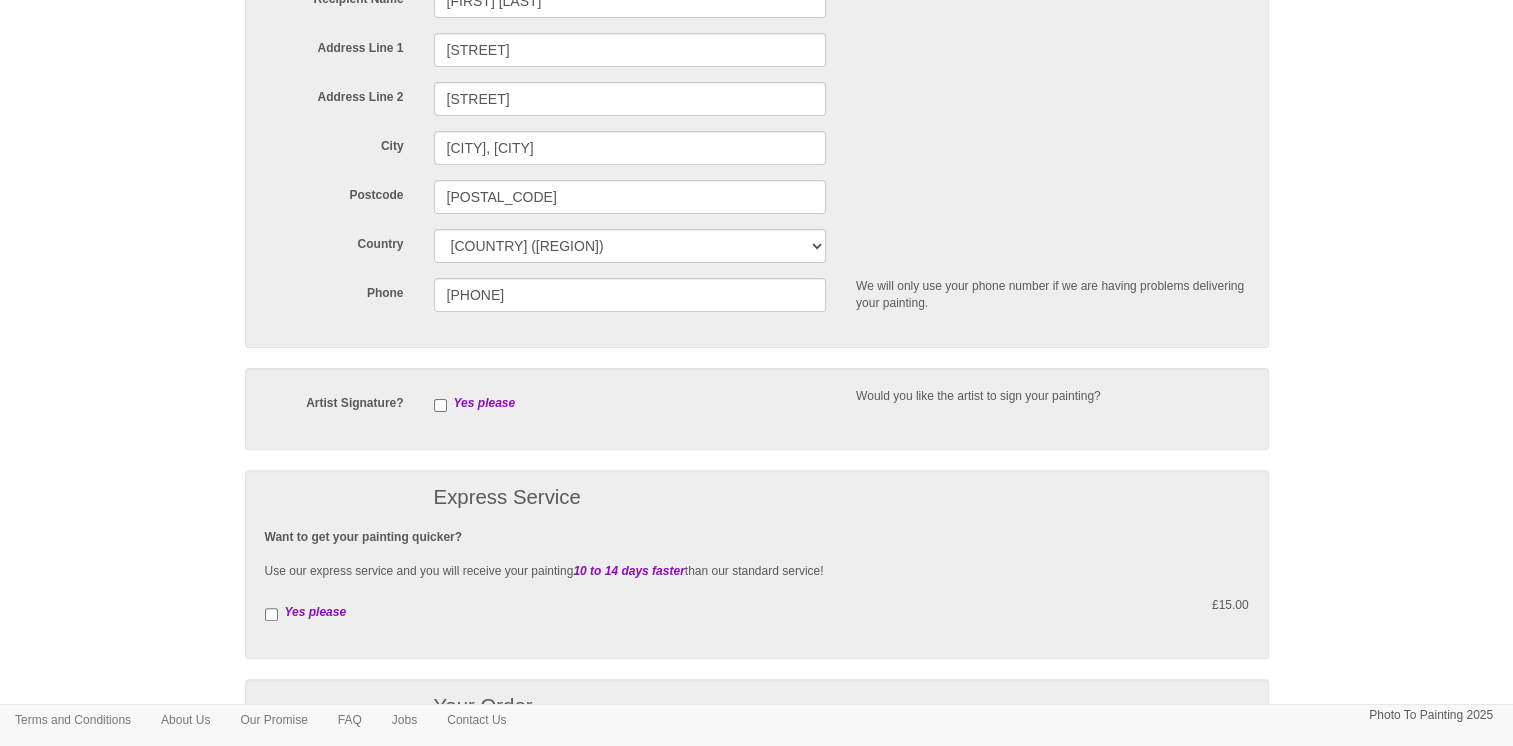 click on "Yes please" at bounding box center (630, 401) 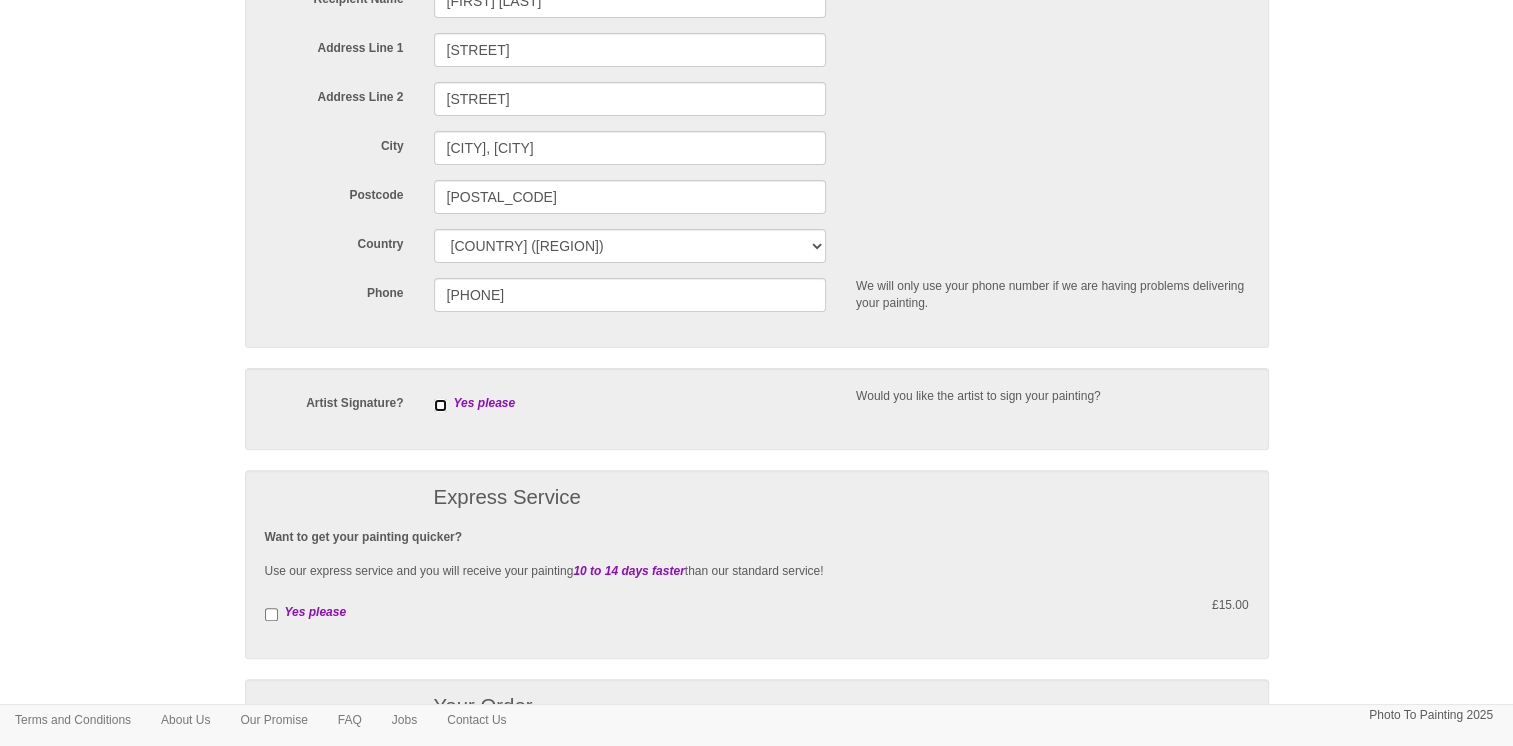 click at bounding box center (440, 405) 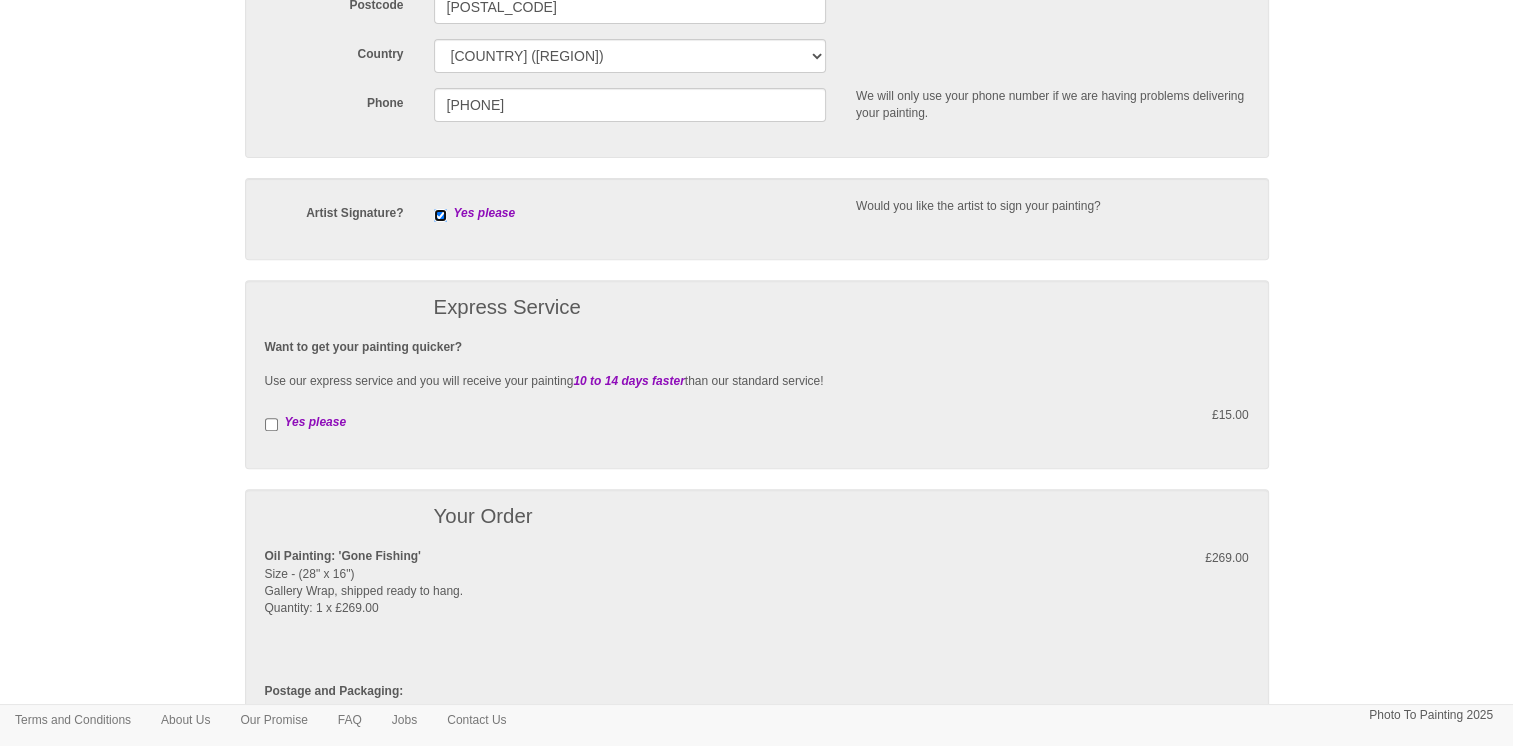scroll, scrollTop: 700, scrollLeft: 0, axis: vertical 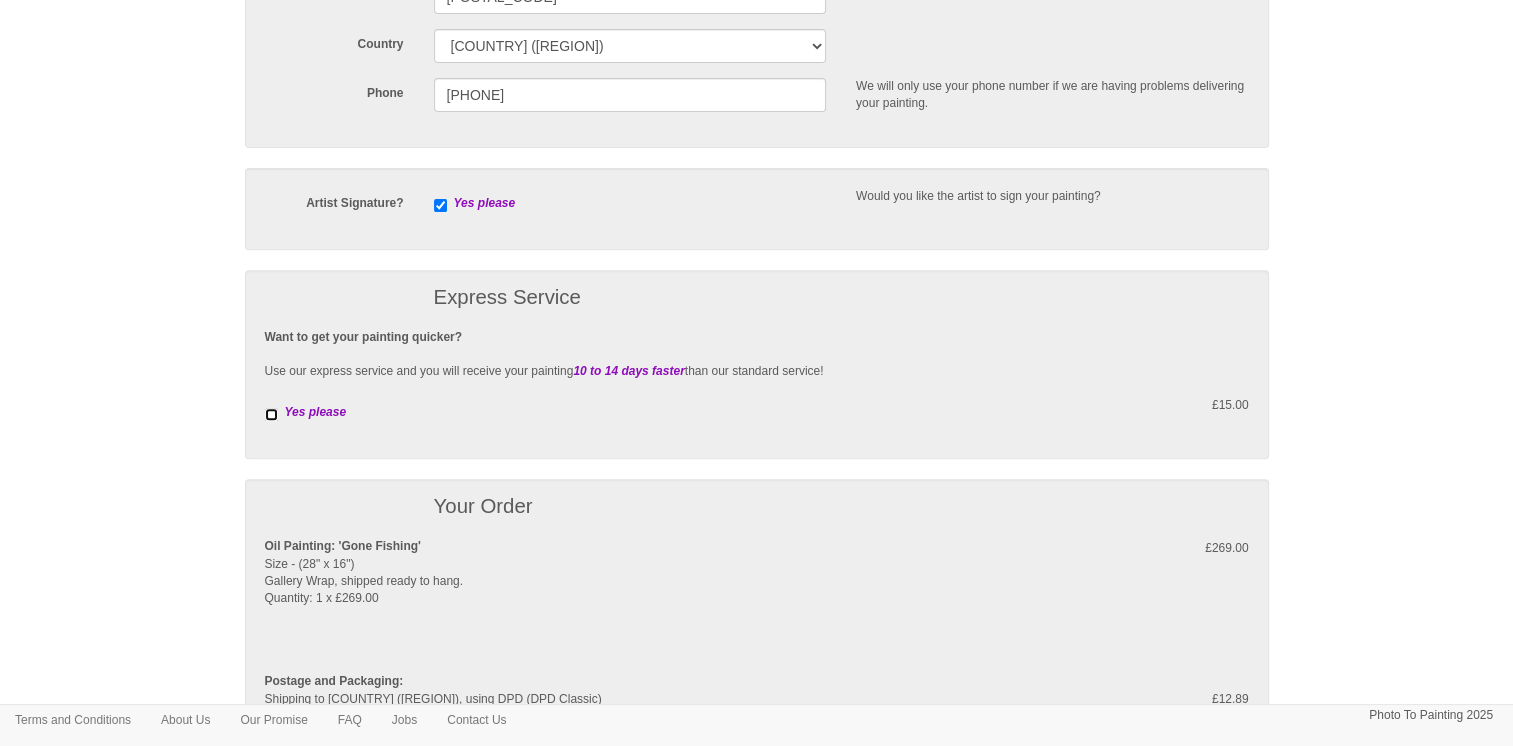 click at bounding box center (271, 414) 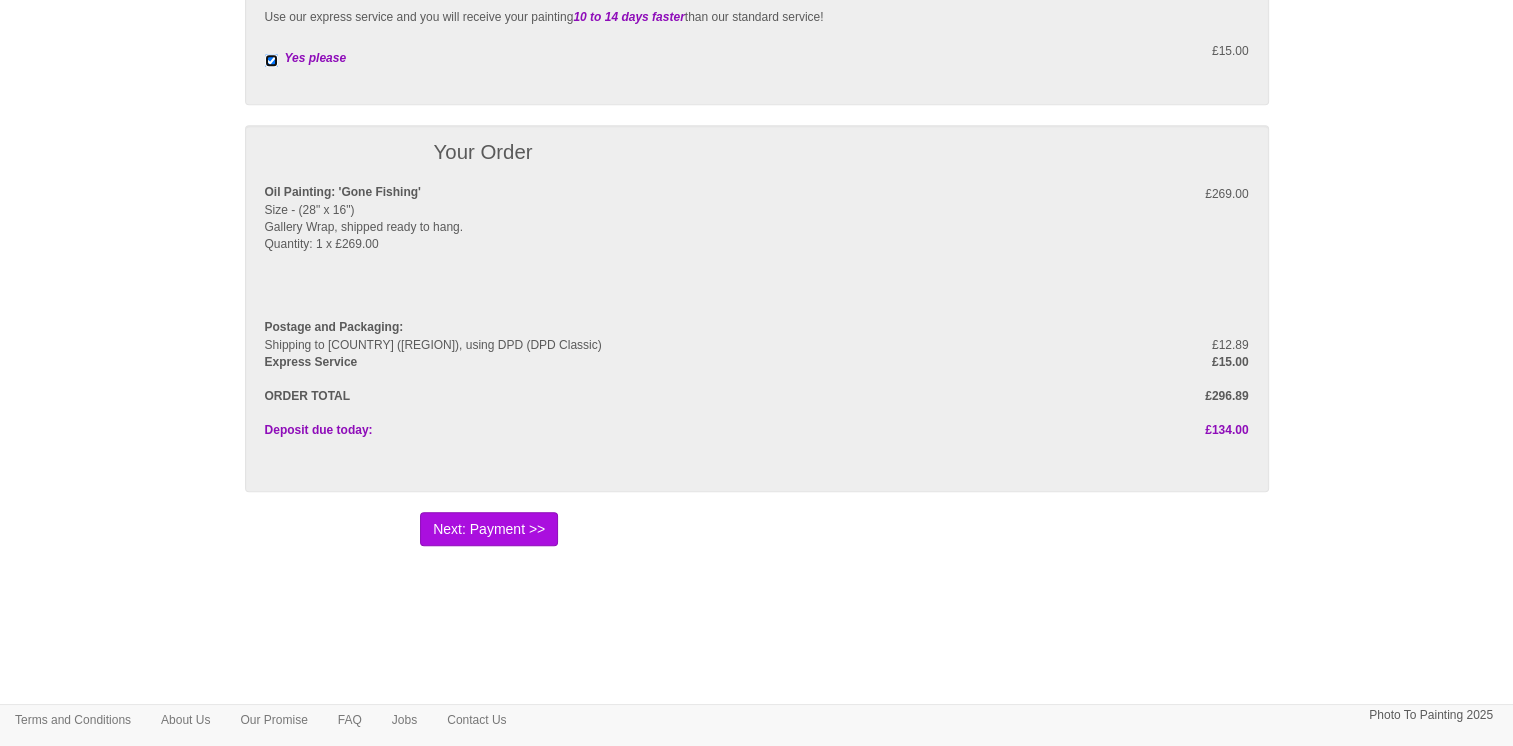 scroll, scrollTop: 1065, scrollLeft: 0, axis: vertical 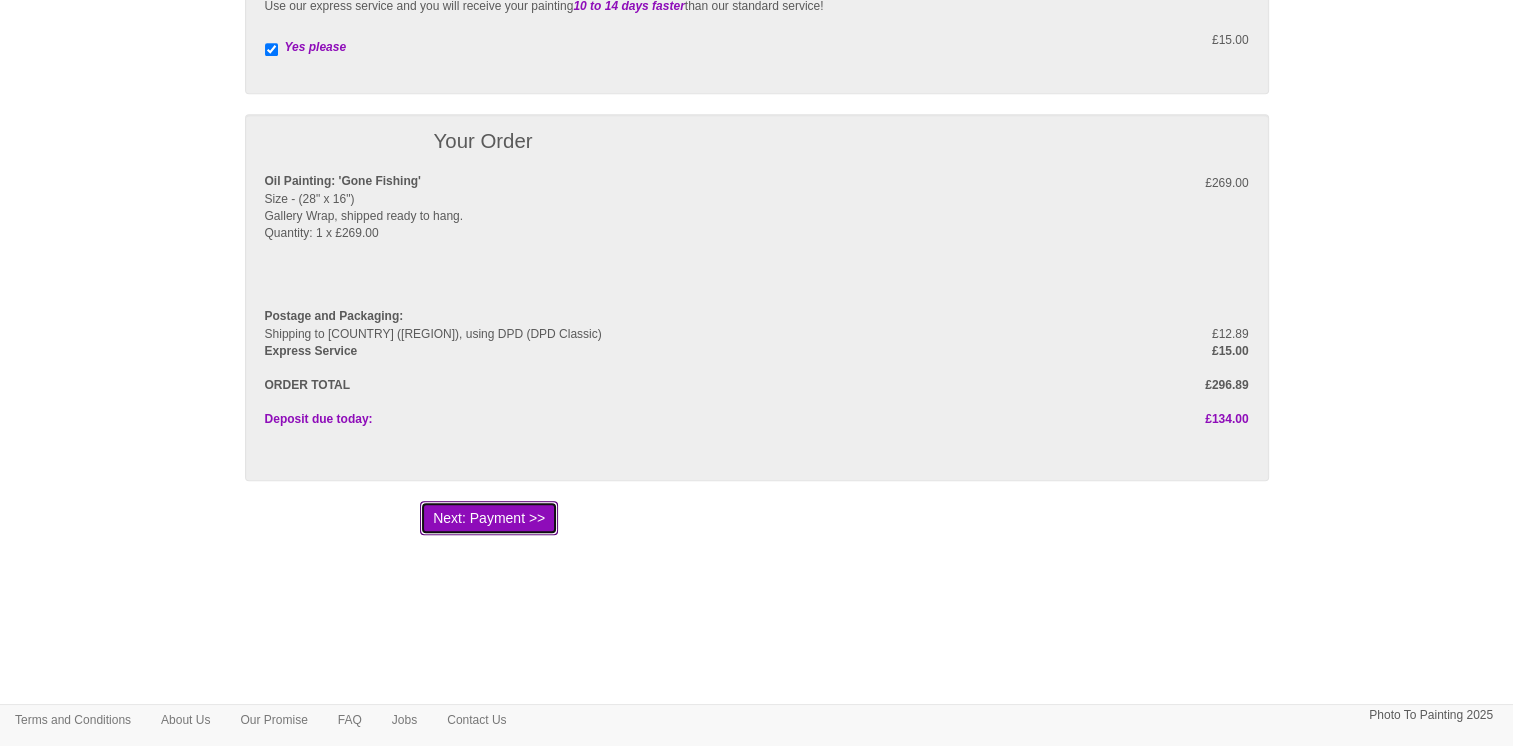click on "Next: Payment >>" at bounding box center (489, 518) 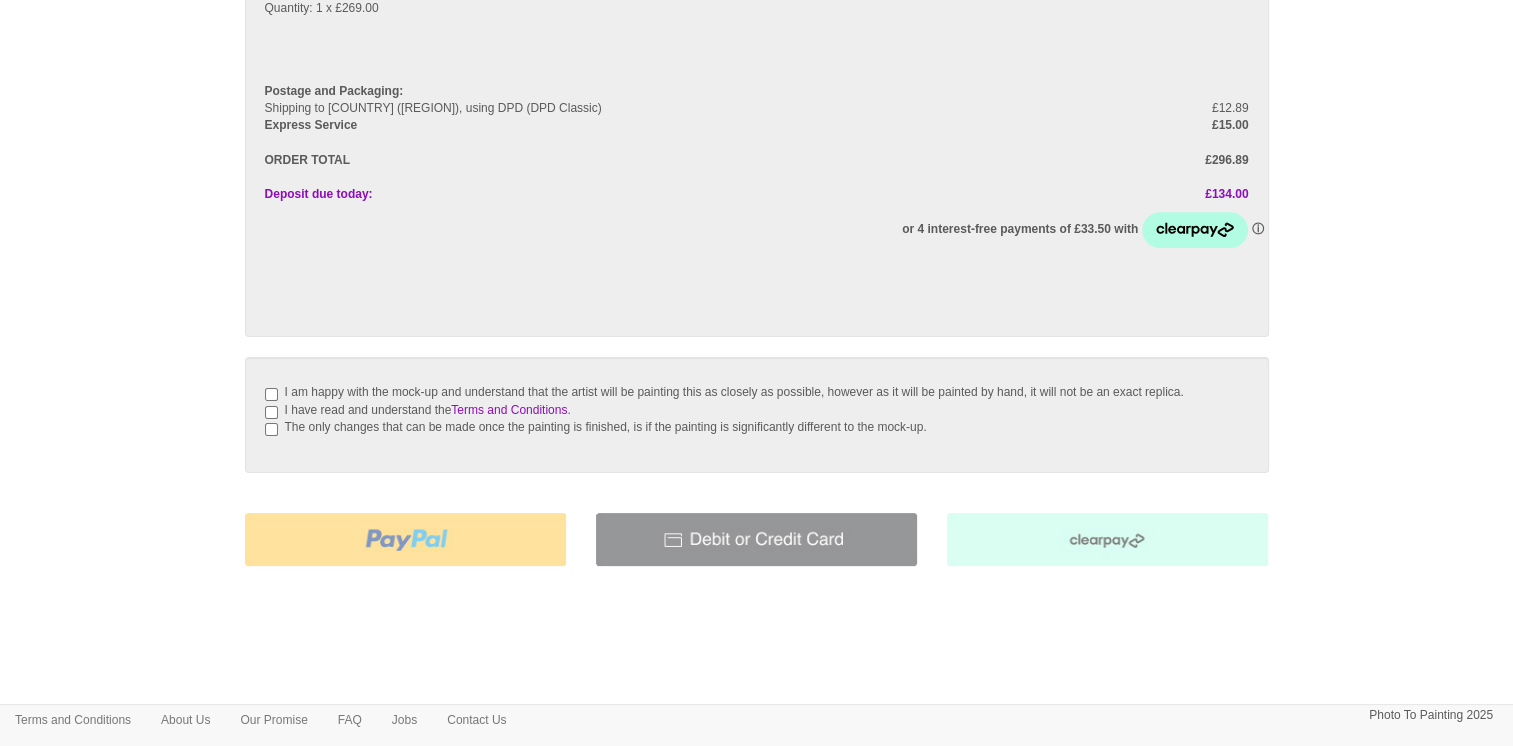 scroll, scrollTop: 300, scrollLeft: 0, axis: vertical 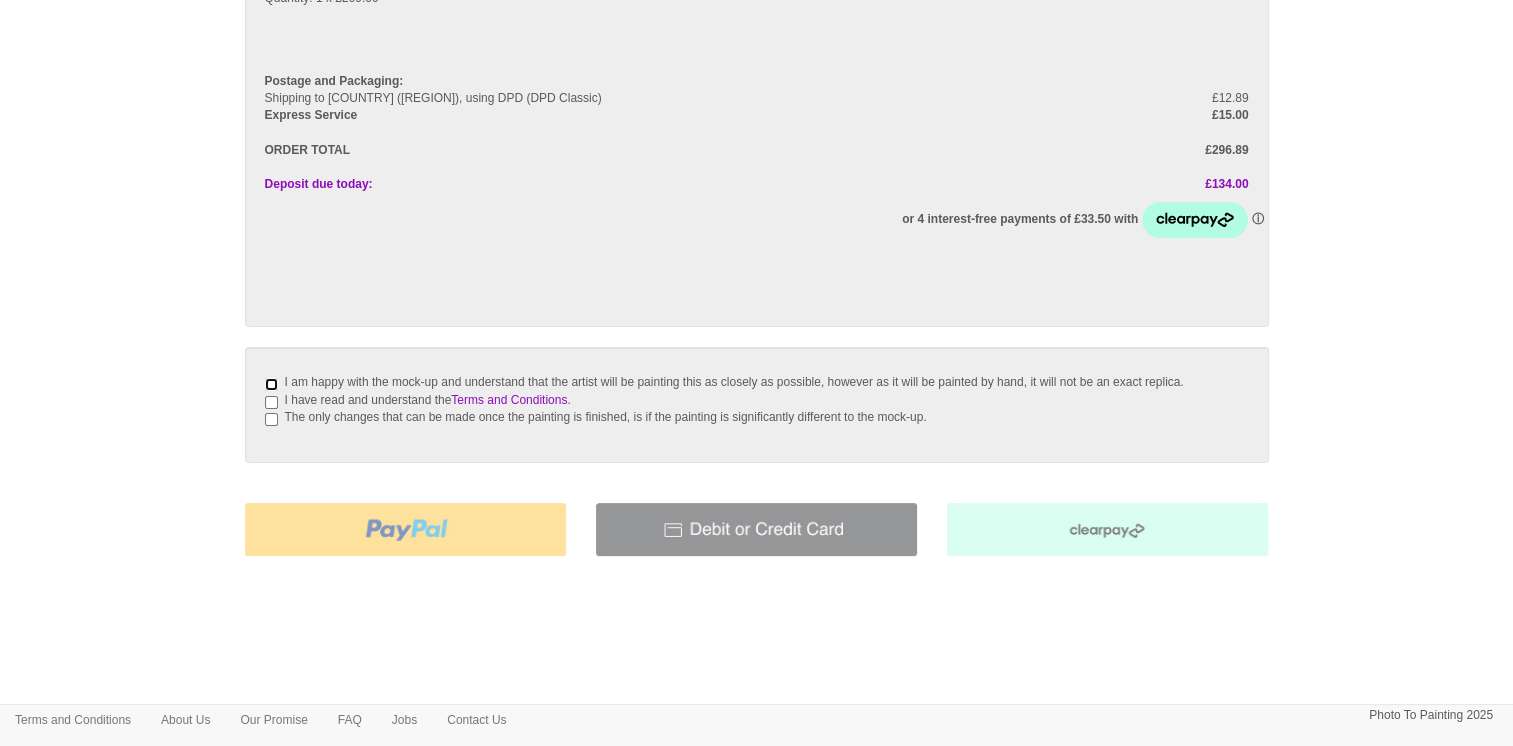 click on "I am happy with the mock-up and understand that the artist will be painting this as closely as possible, however as it will be painted by hand, it will not be an exact replica." at bounding box center (271, 384) 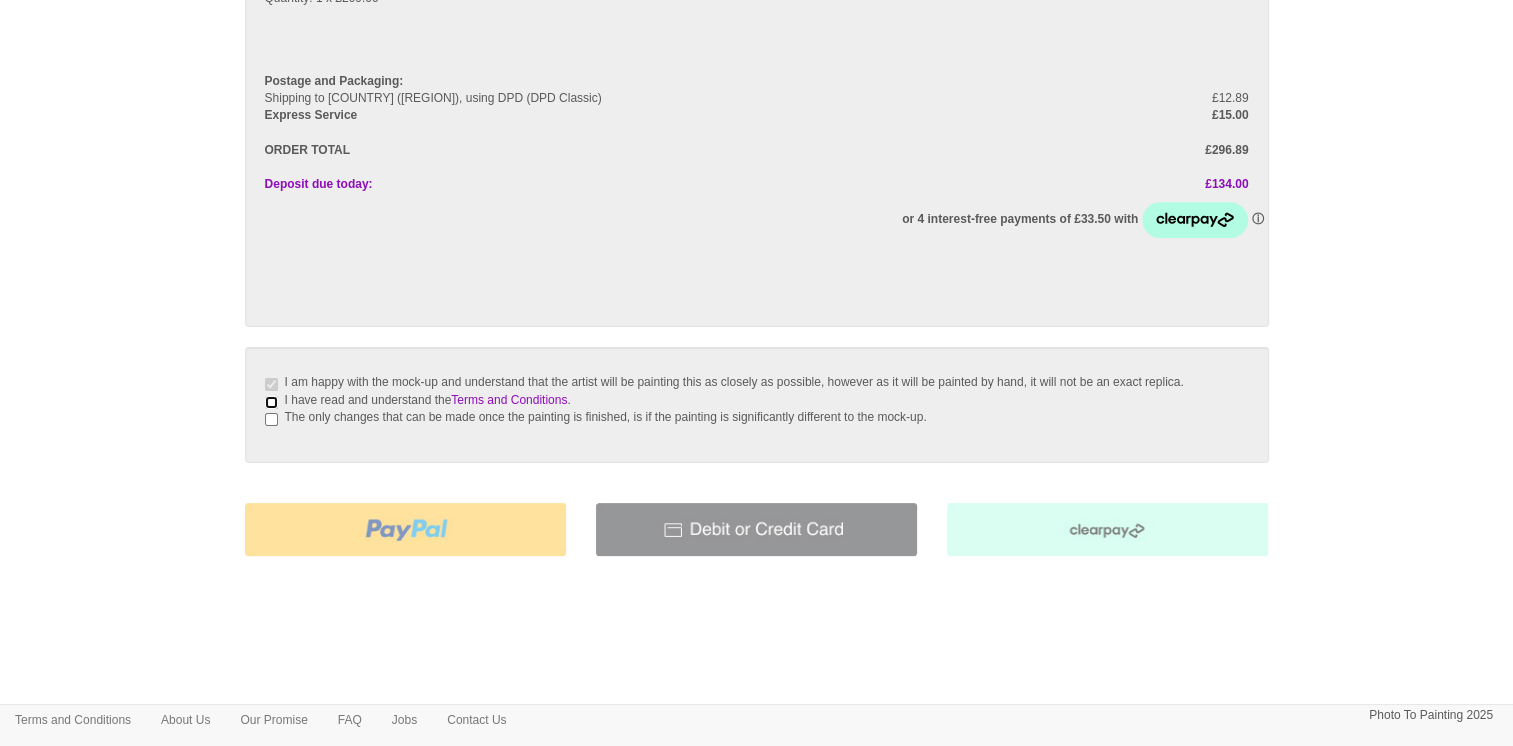 click on "I have read and understand the  Terms and Conditions ." at bounding box center (271, 402) 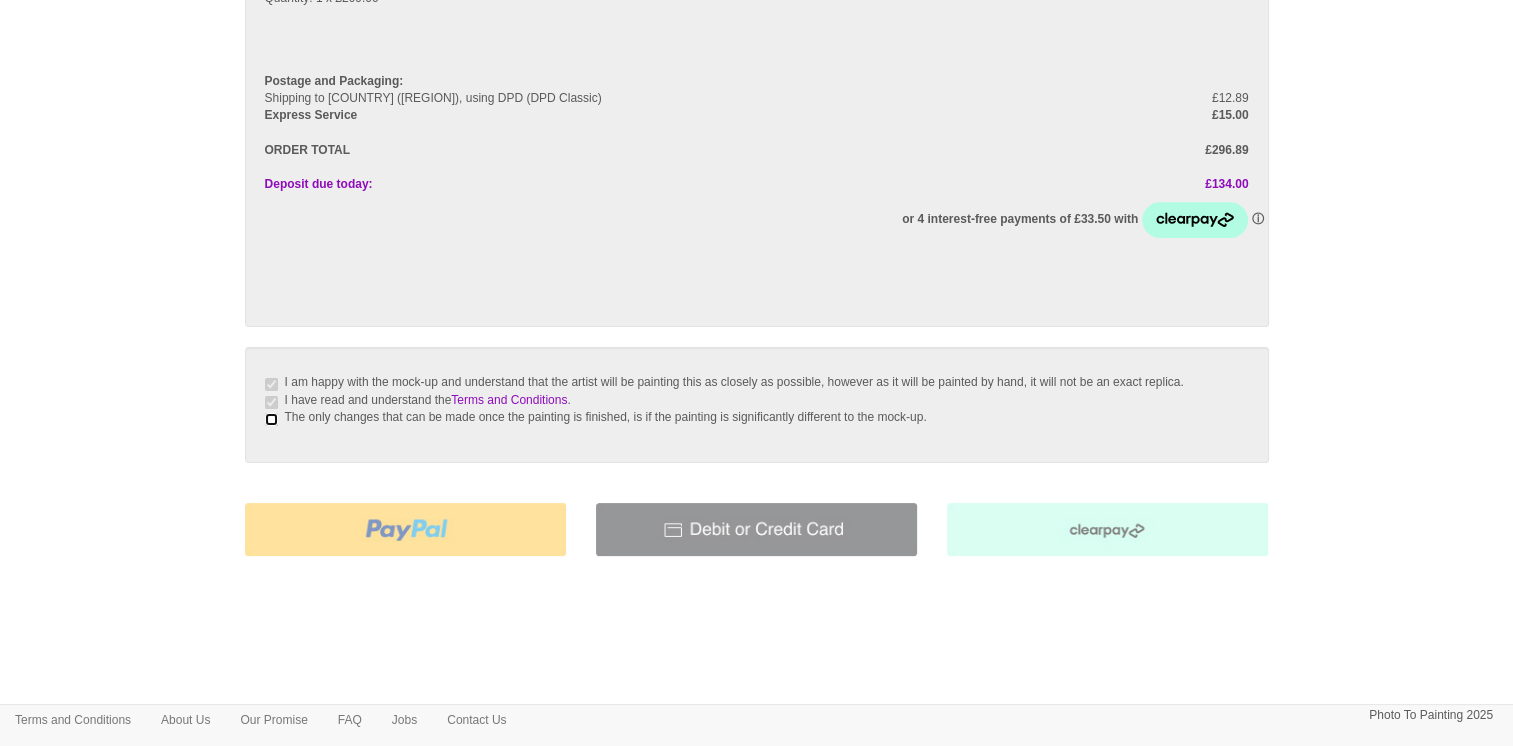 click on "The only changes that can be made once the painting is finished, is if the painting is significantly different to the mock-up." at bounding box center [271, 419] 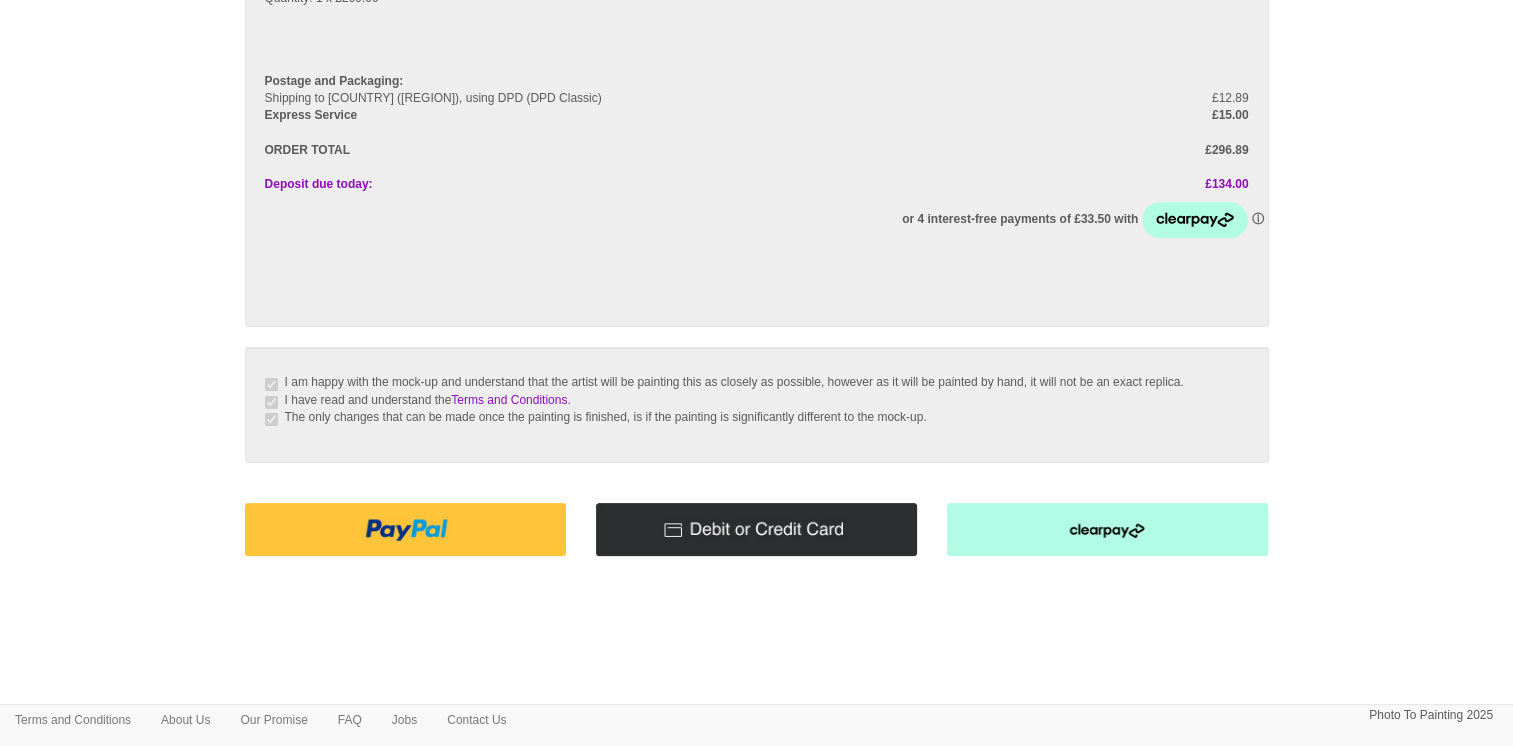 click at bounding box center (756, 529) 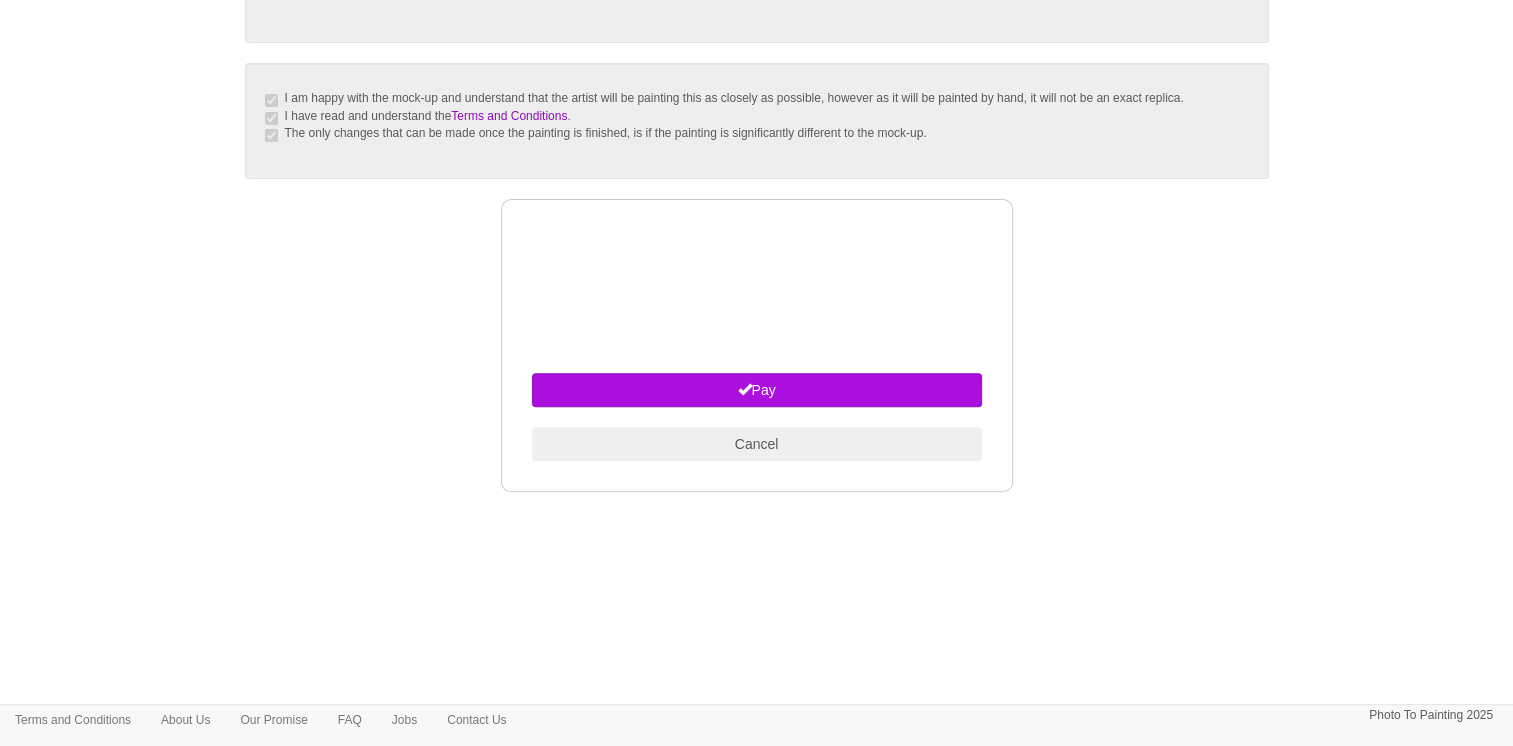 scroll, scrollTop: 600, scrollLeft: 0, axis: vertical 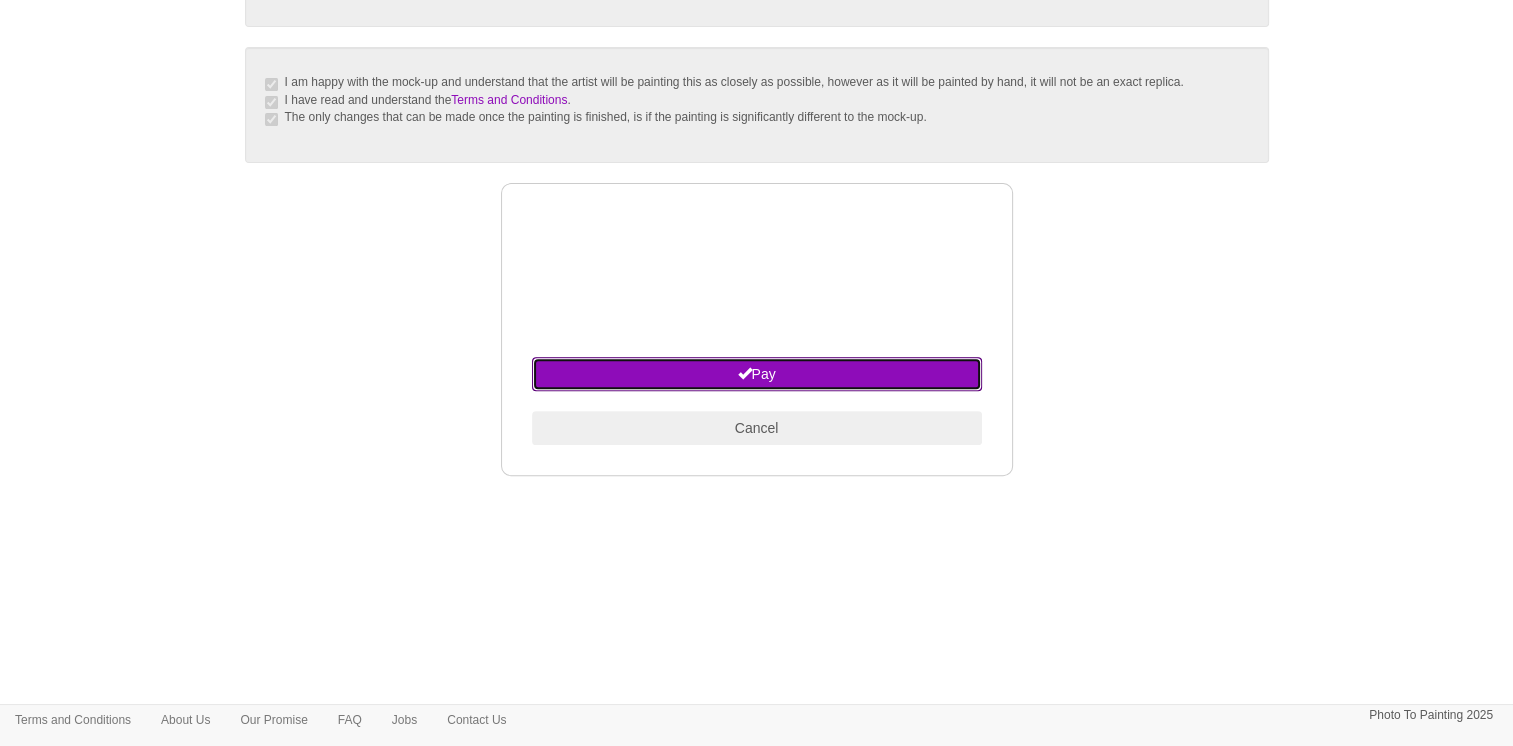 click on "Pay" at bounding box center (757, 374) 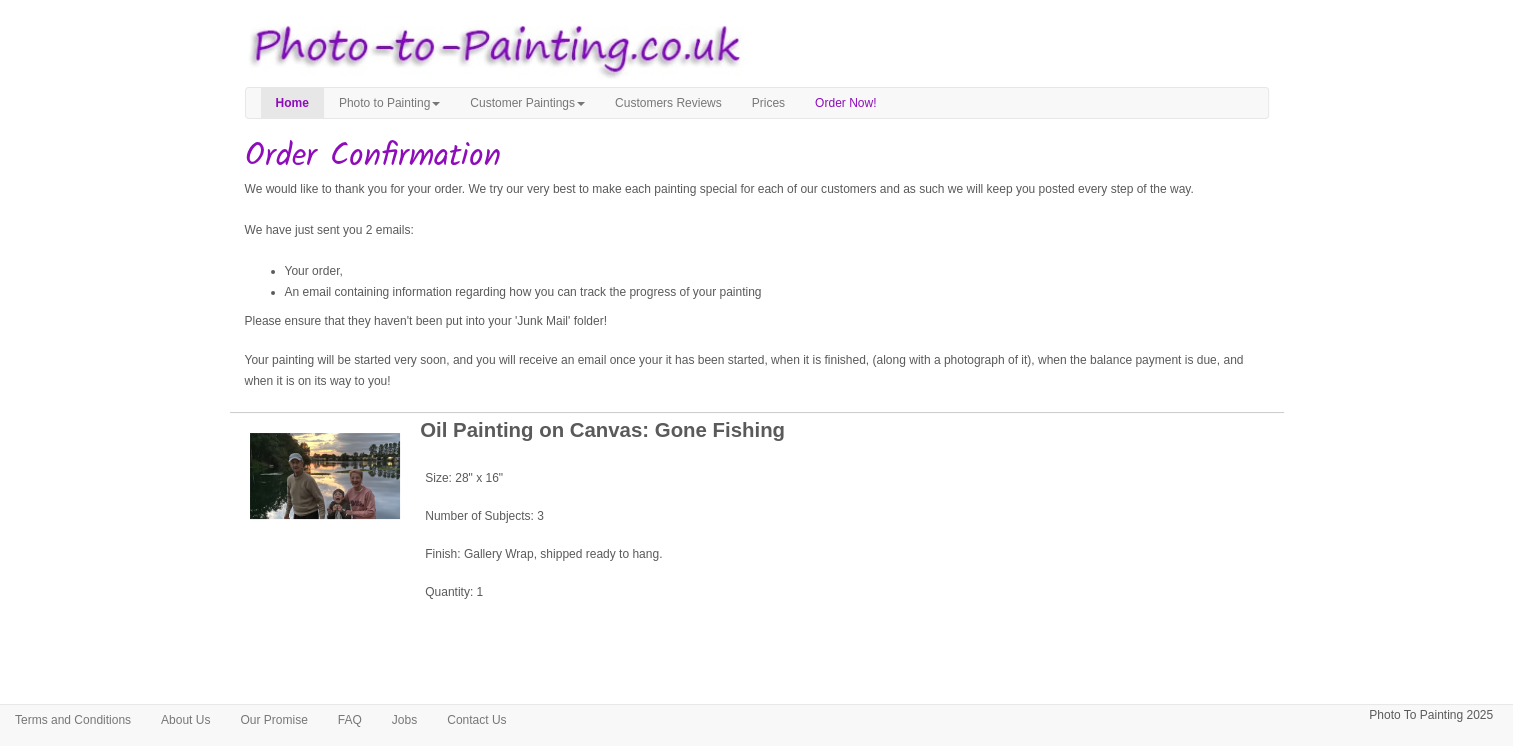 scroll, scrollTop: 8, scrollLeft: 0, axis: vertical 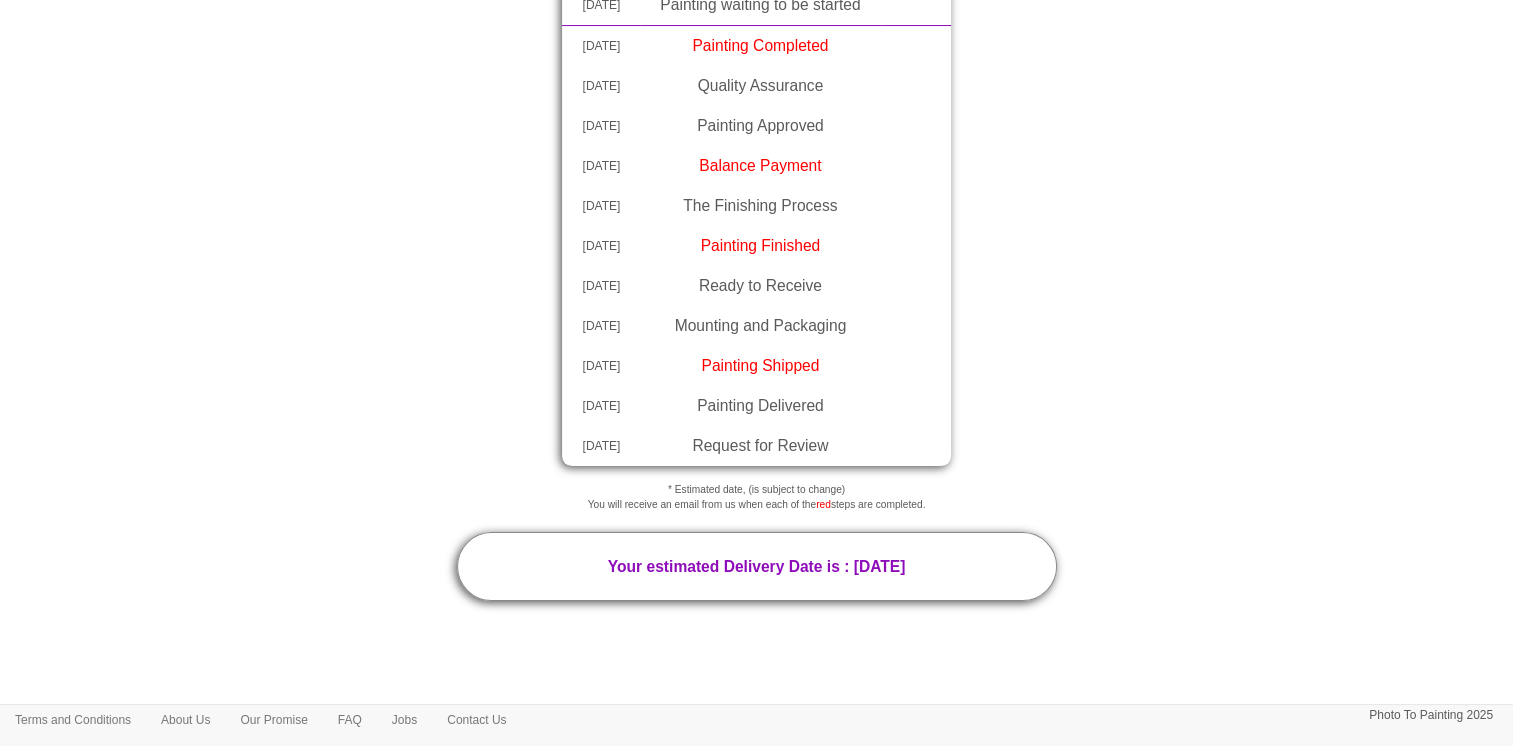 click on "Date
Description
[DATE]
Order Created
[DATE]*
Painting waiting to be started
[DATE]*
Painting Completed
[DATE]*
Quality Assurance
[DATE]*
Painting Approved
[DATE]*
Balance Payment
[DATE]*
The Finishing Process
[DATE]*
Painting Finished" at bounding box center [757, 191] 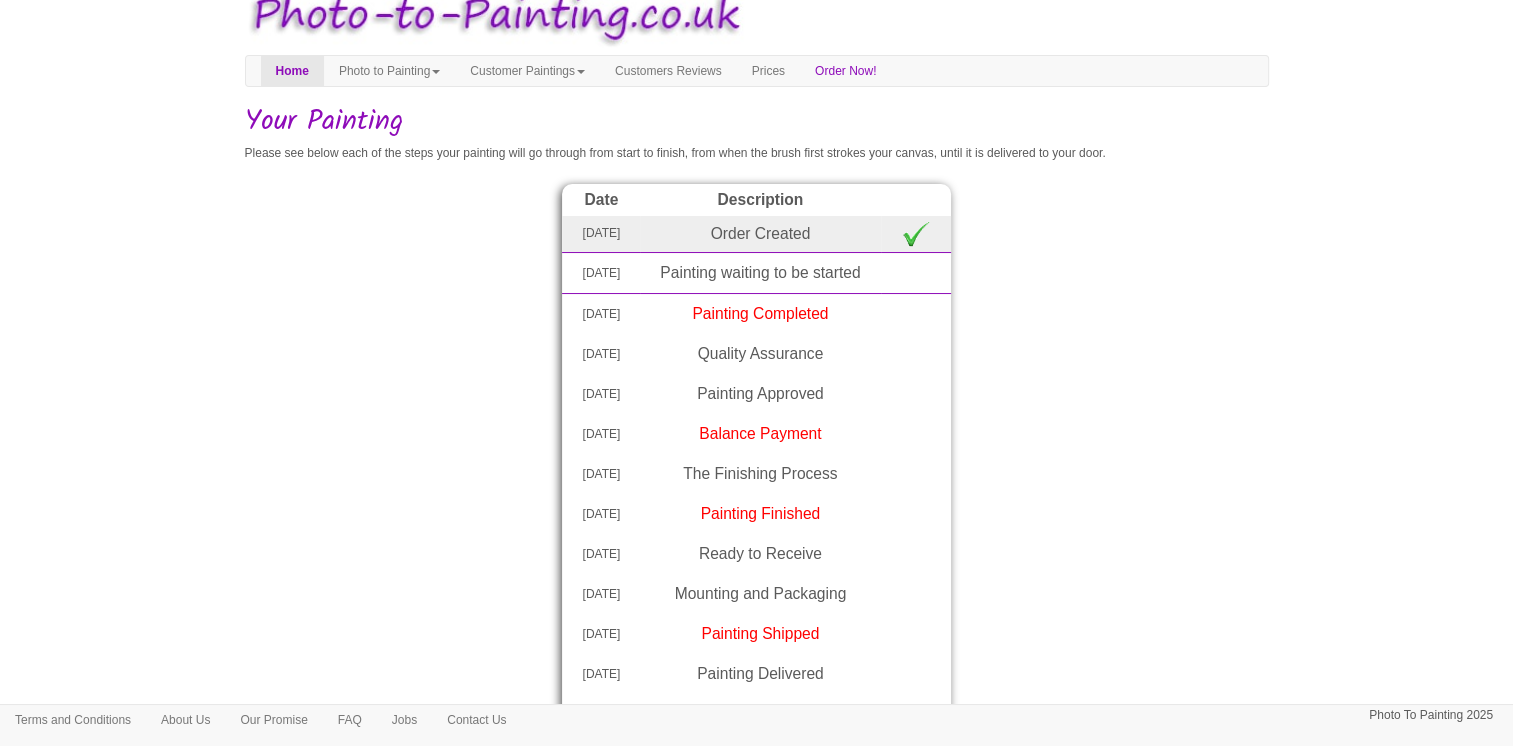 scroll, scrollTop: 0, scrollLeft: 0, axis: both 